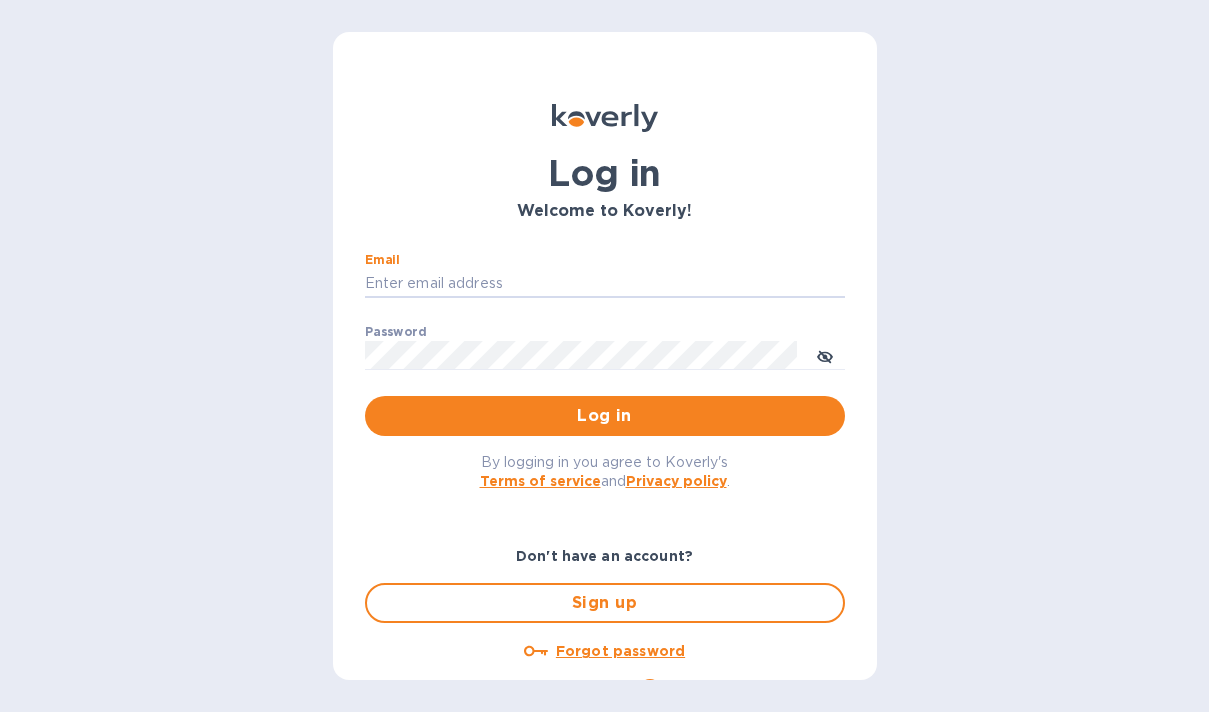scroll, scrollTop: 0, scrollLeft: 0, axis: both 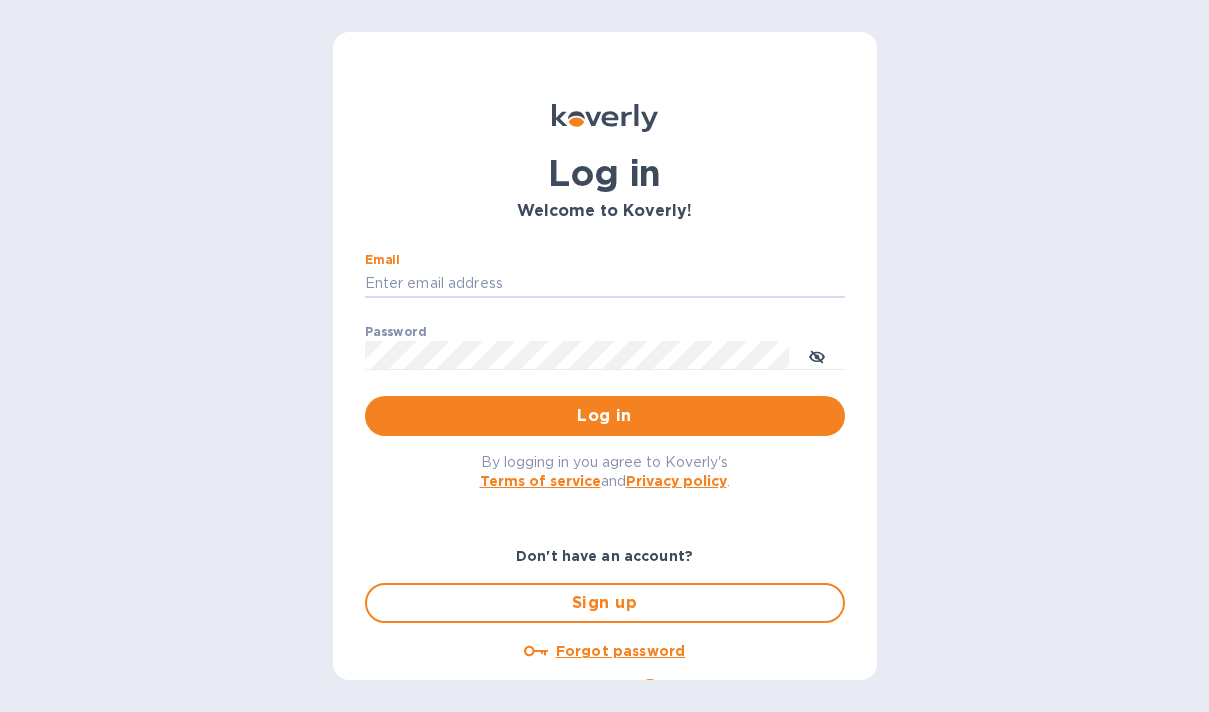 type on "[EMAIL]" 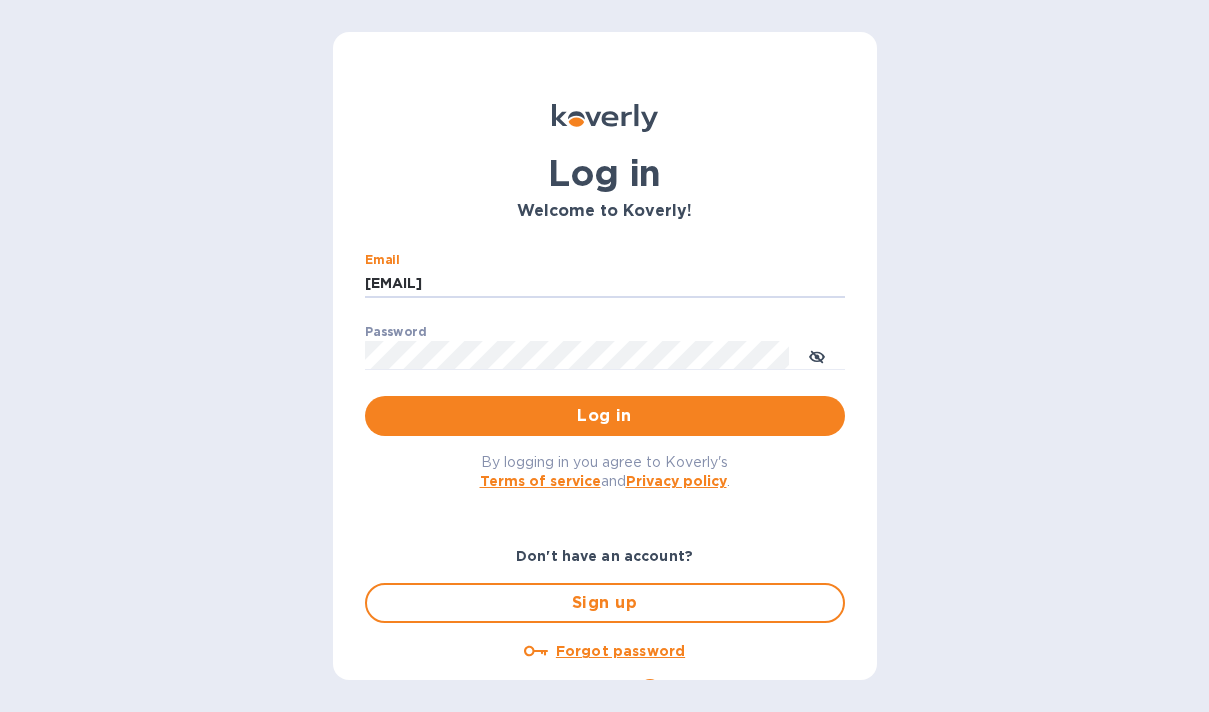 click on "Log in" at bounding box center (605, 416) 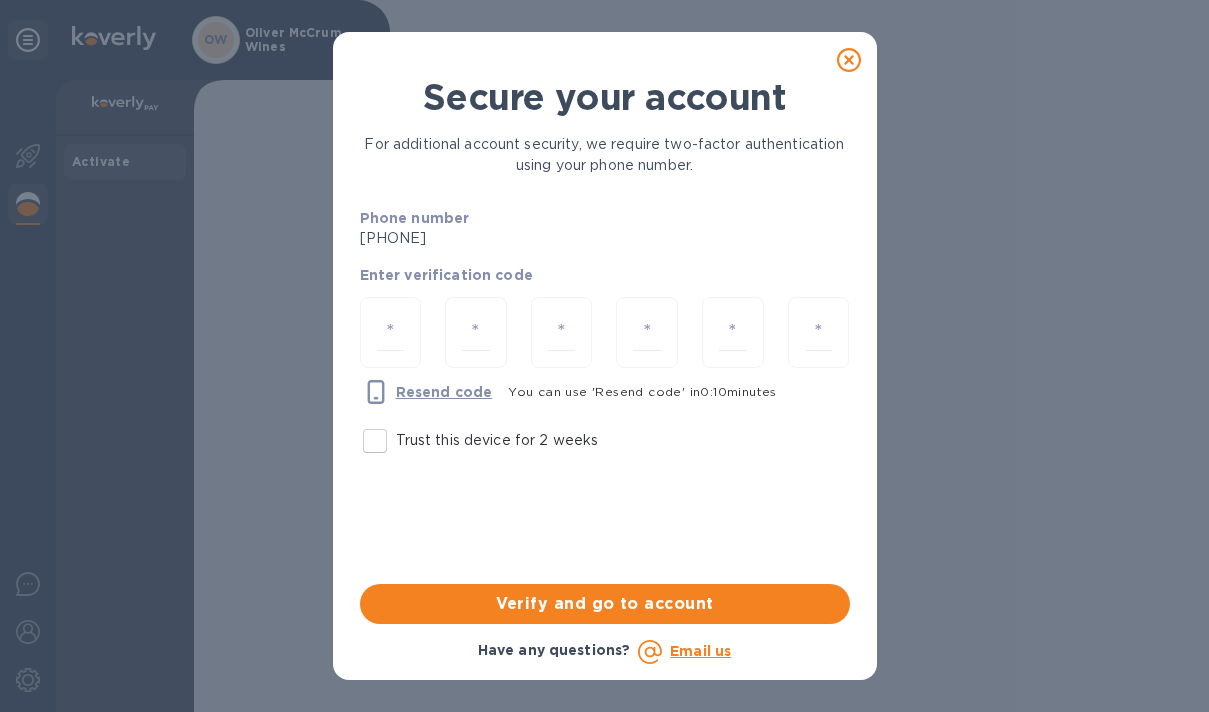 click 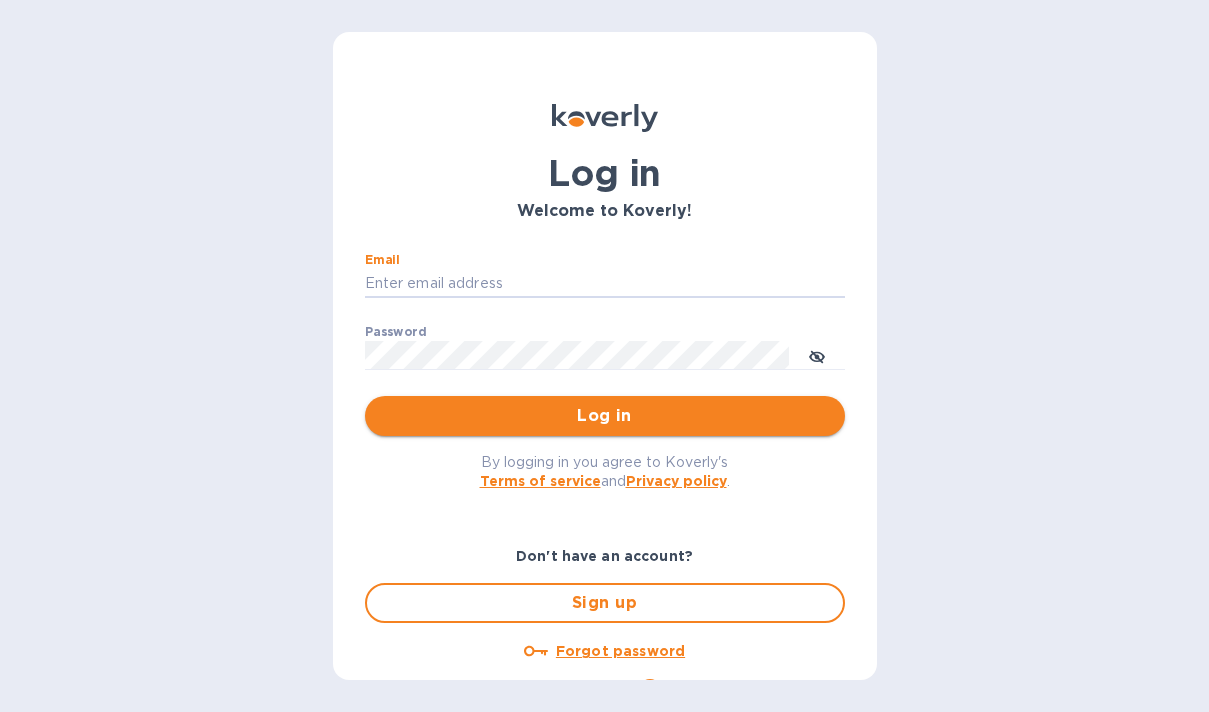 type on "[EMAIL]" 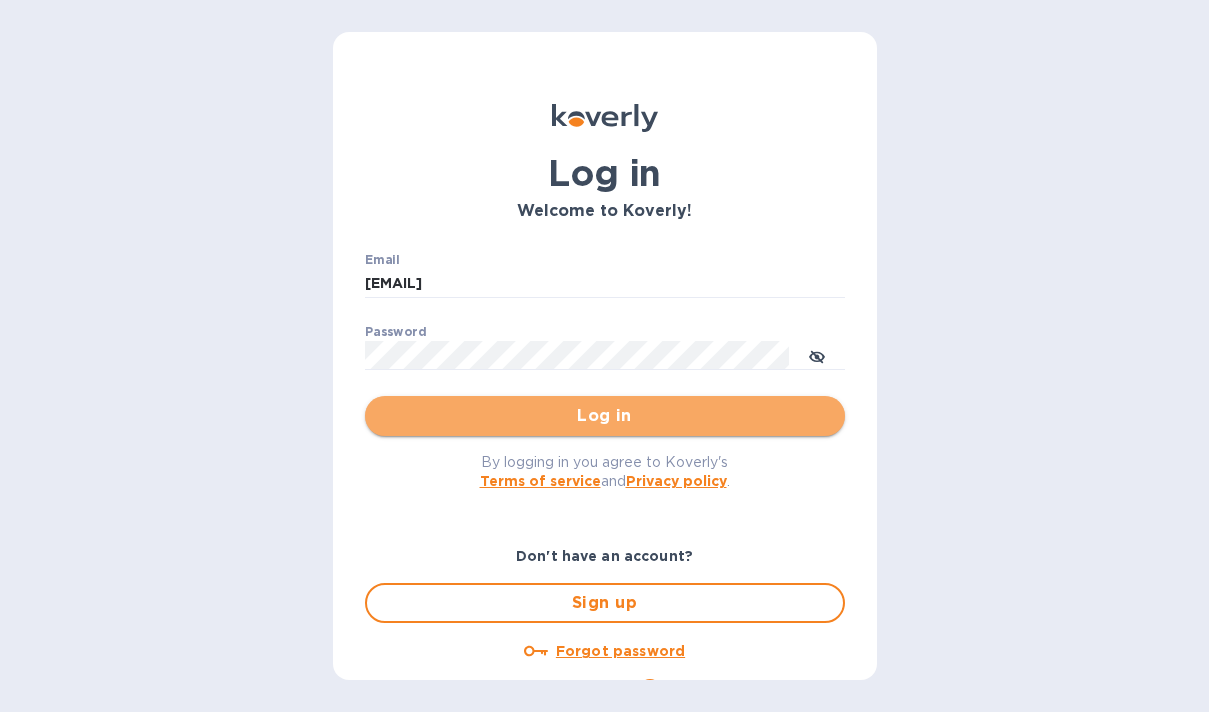 click on "Log in" at bounding box center (605, 416) 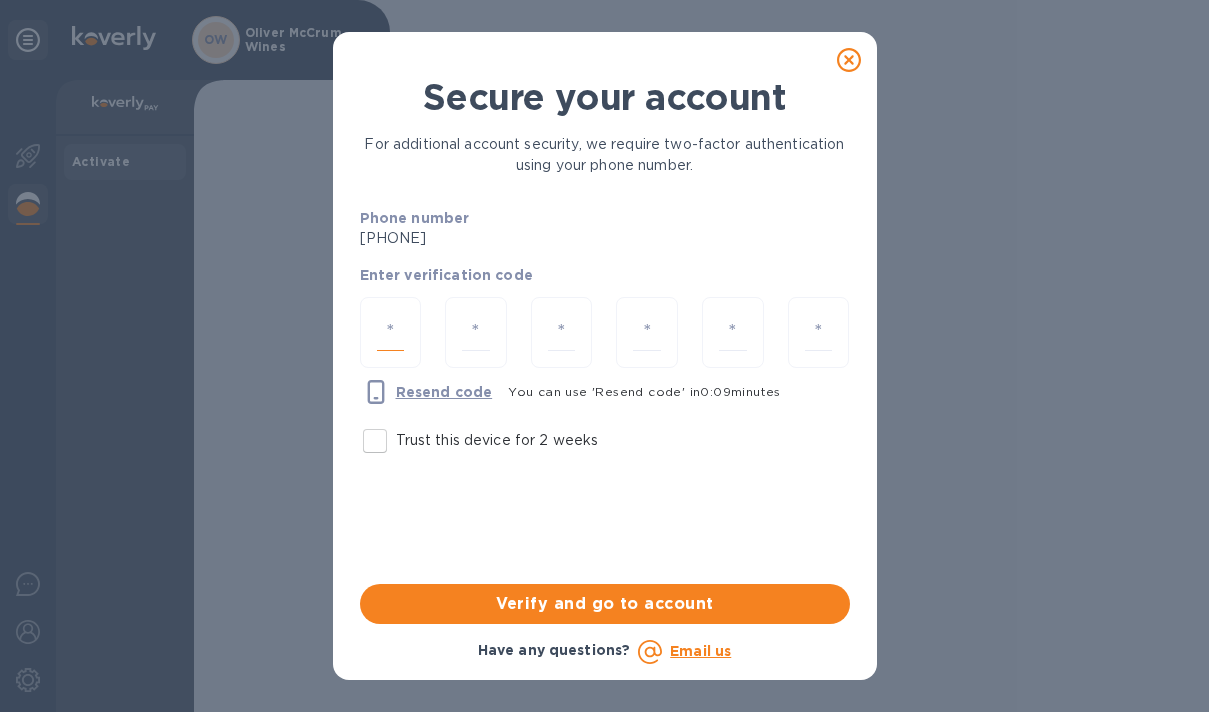 click at bounding box center (391, 332) 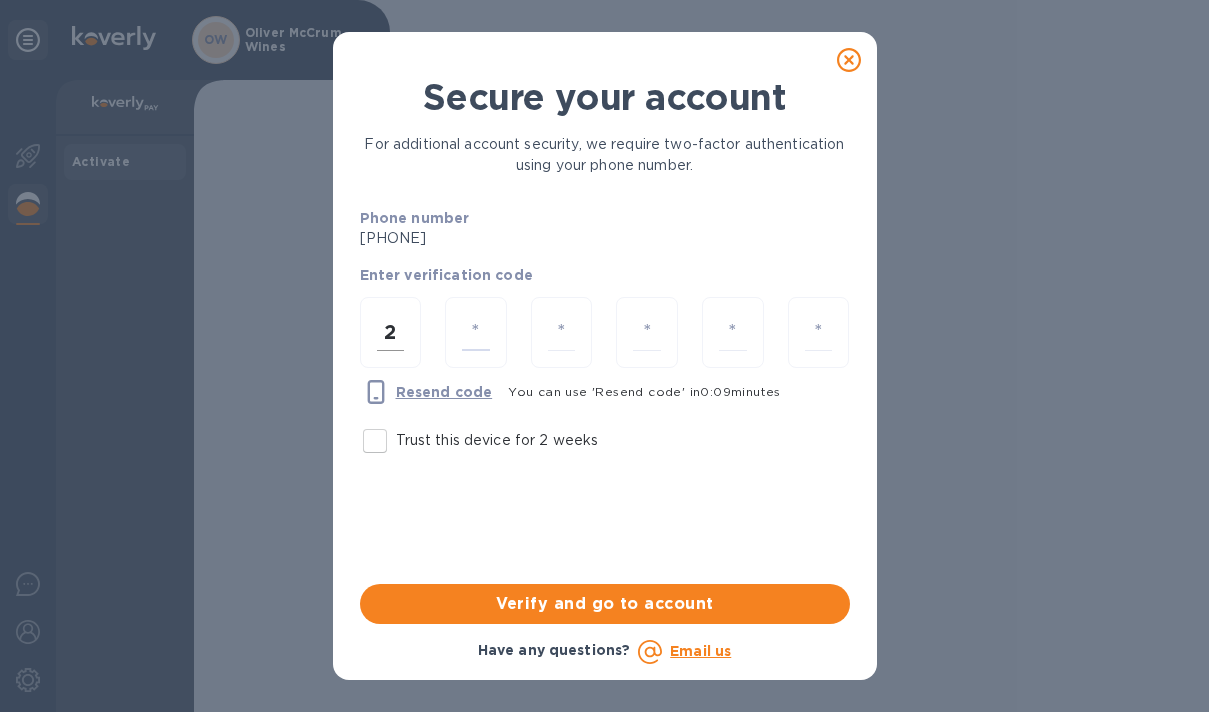 type on "1" 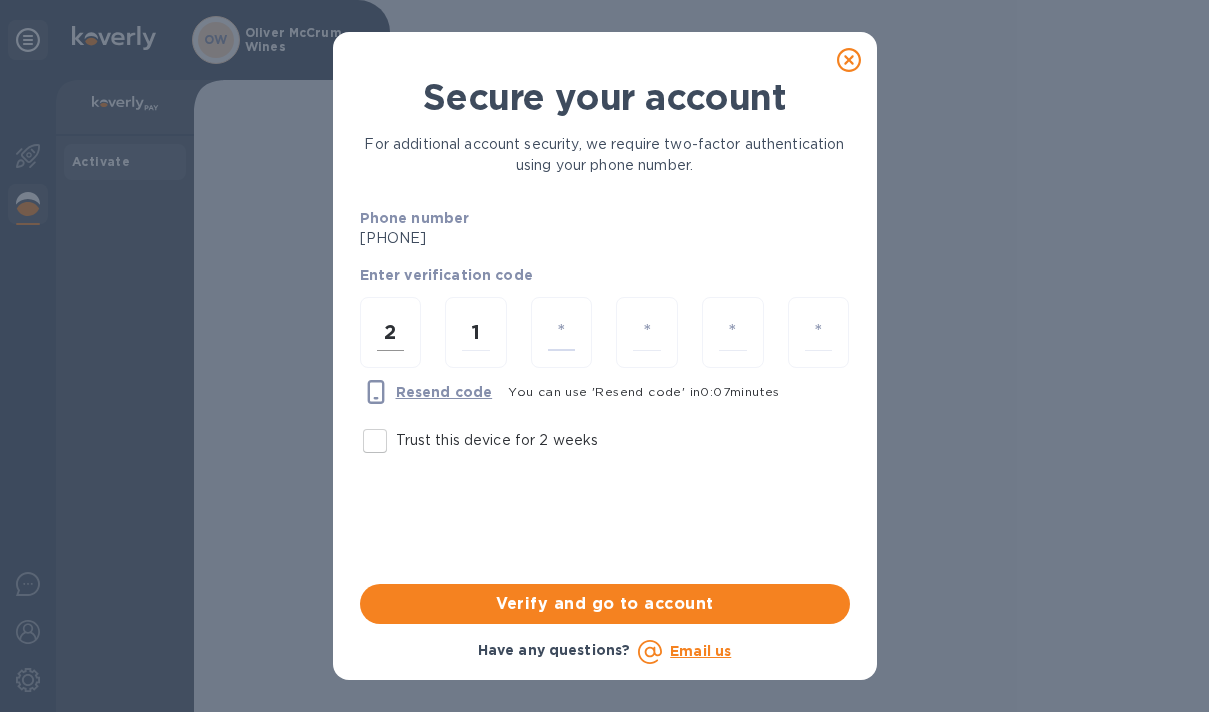 type on "9" 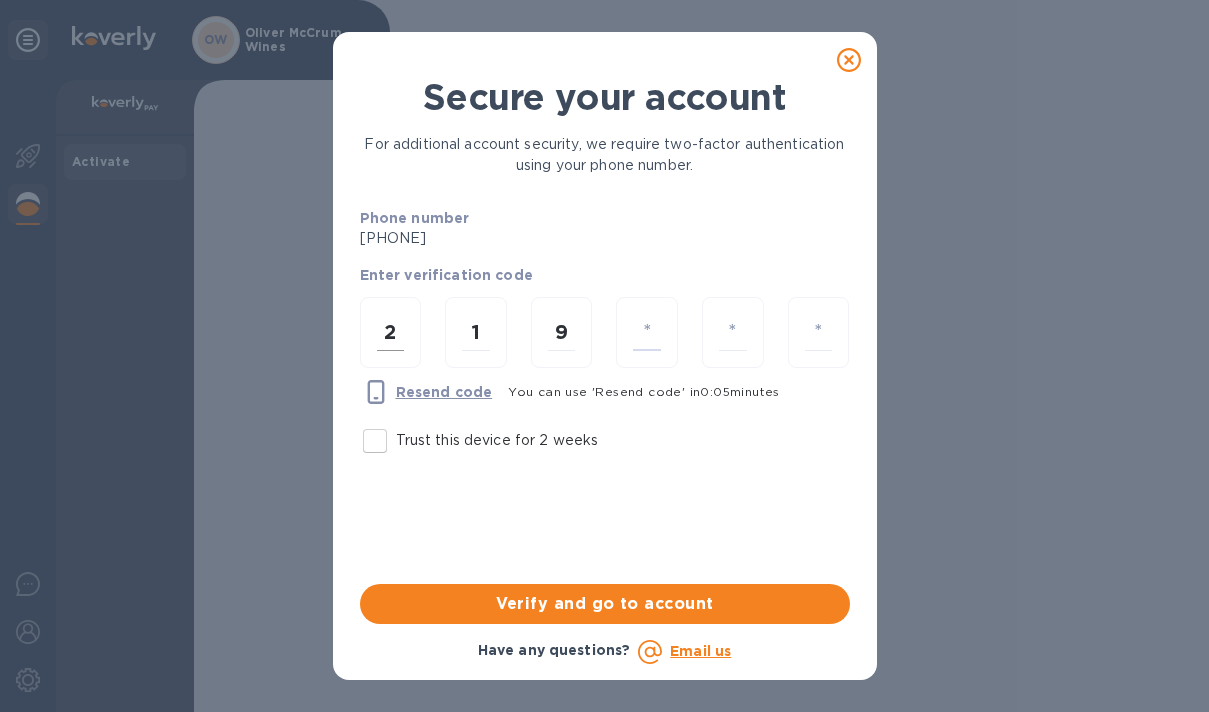 type on "7" 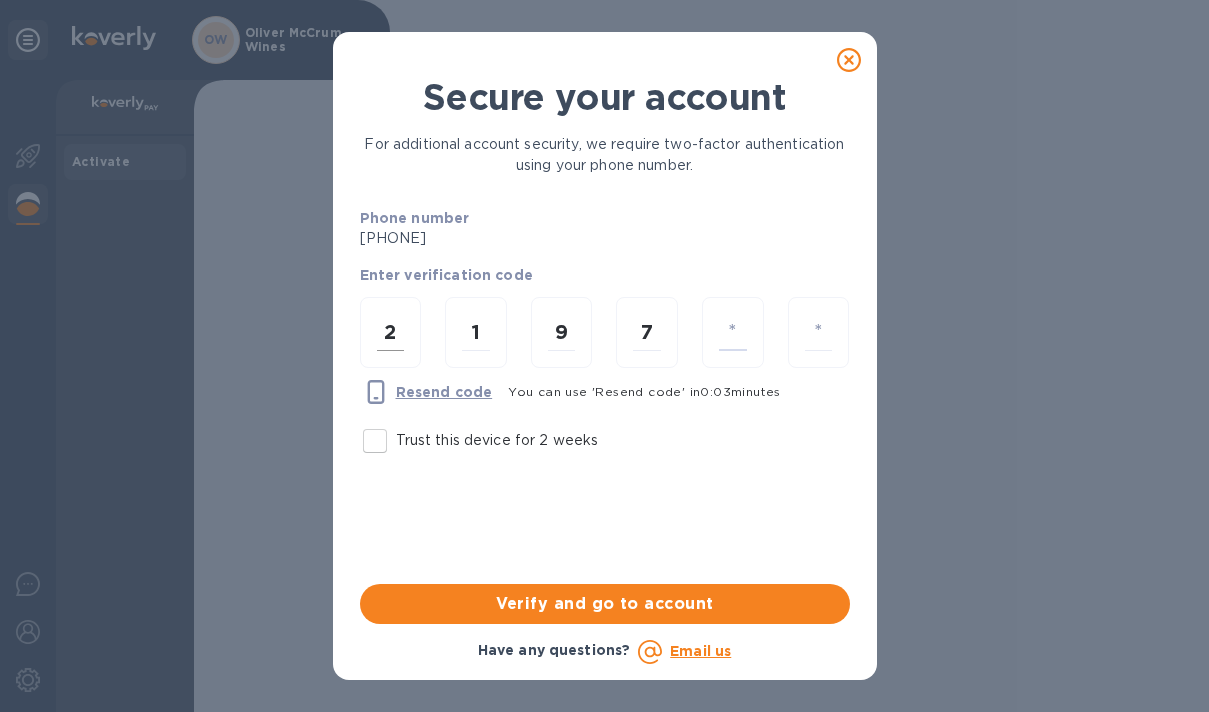 type on "5" 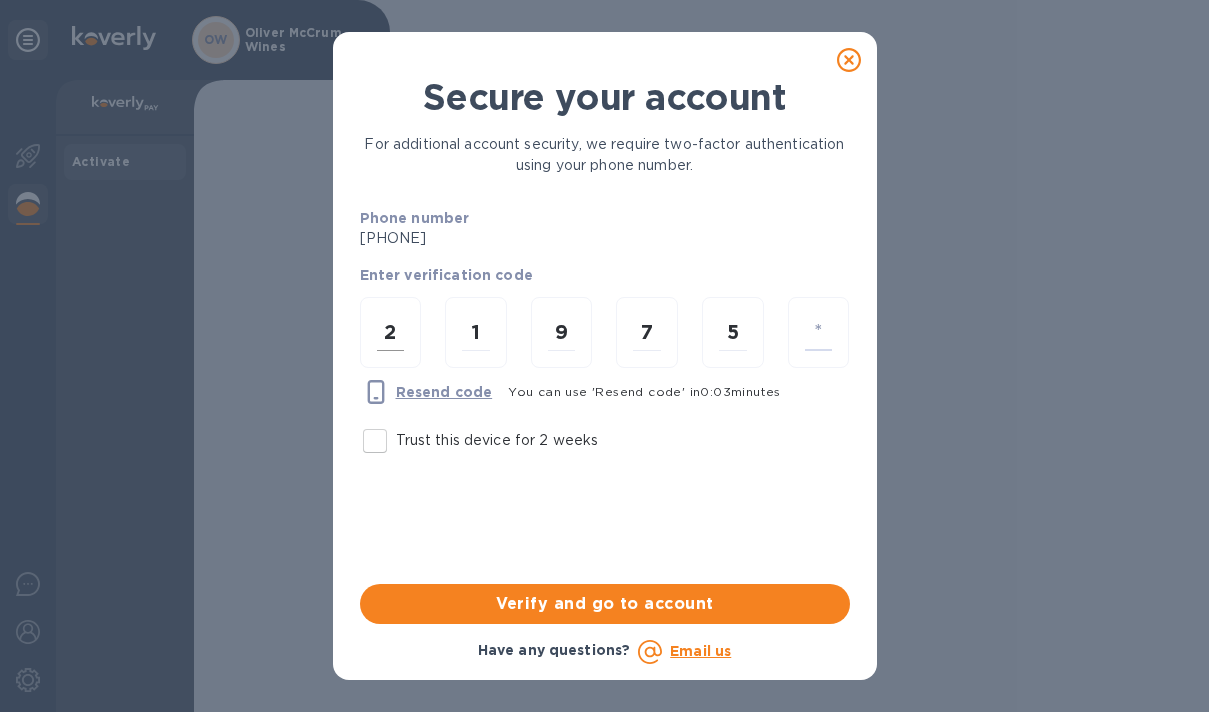 type on "9" 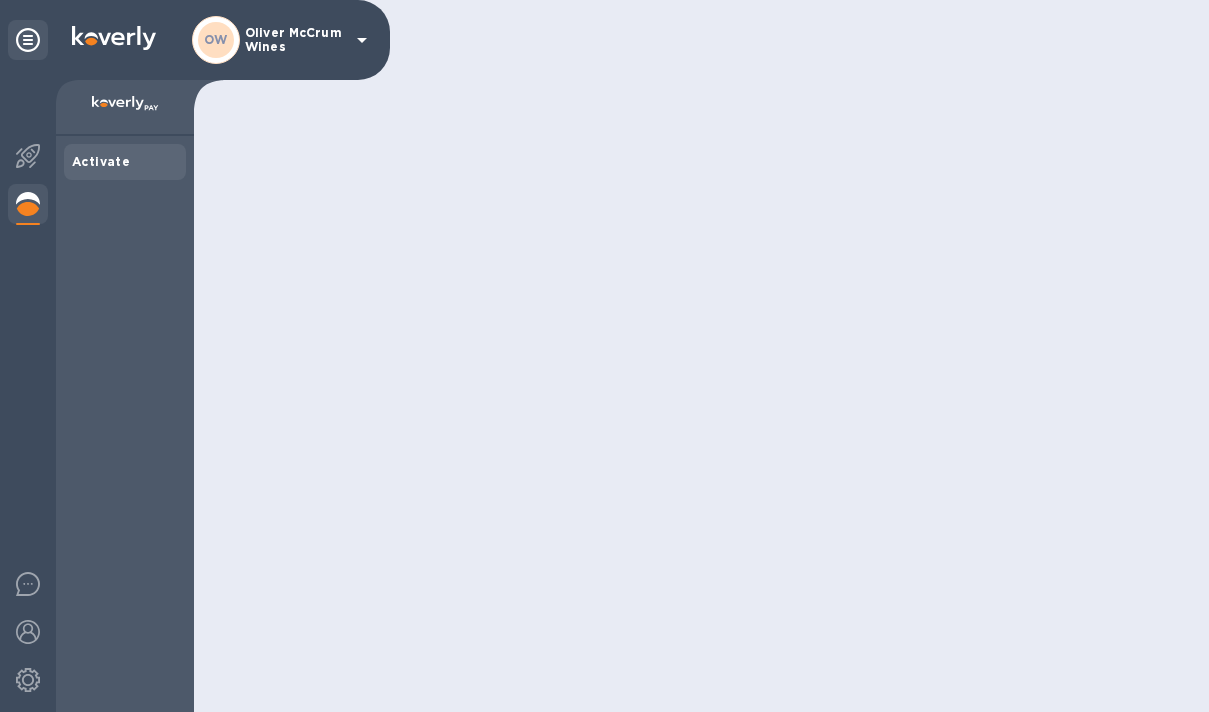 scroll, scrollTop: 0, scrollLeft: 0, axis: both 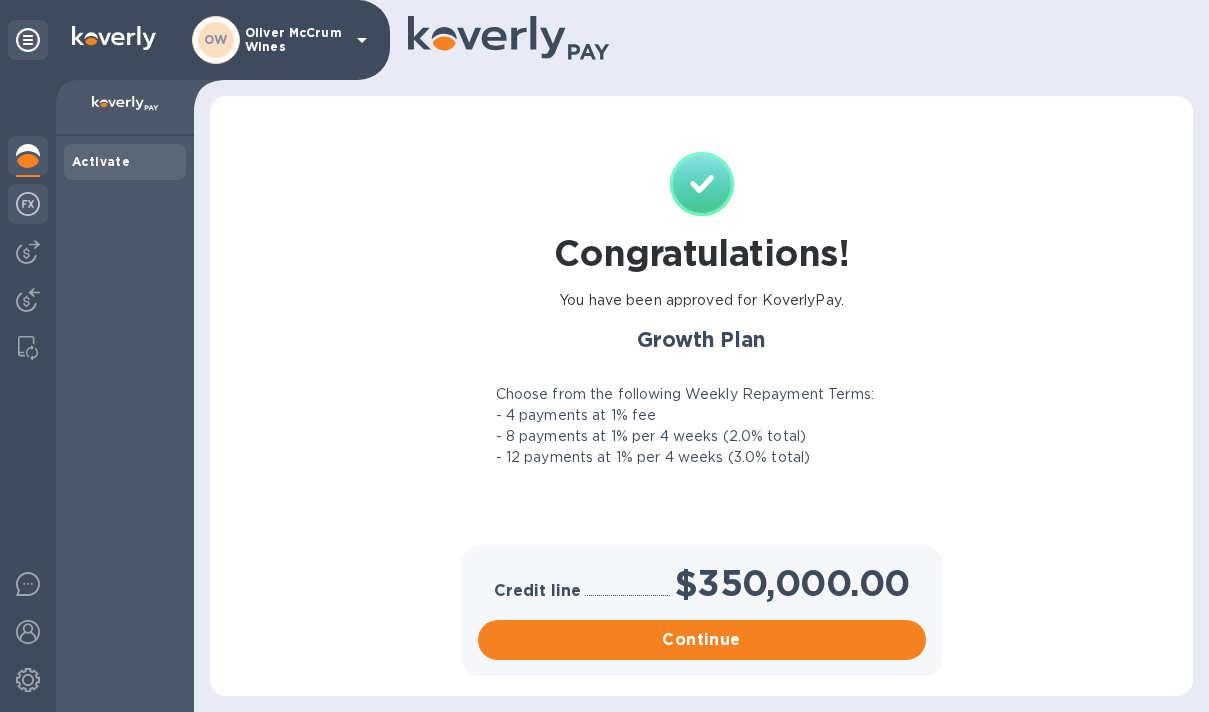 click at bounding box center (28, 204) 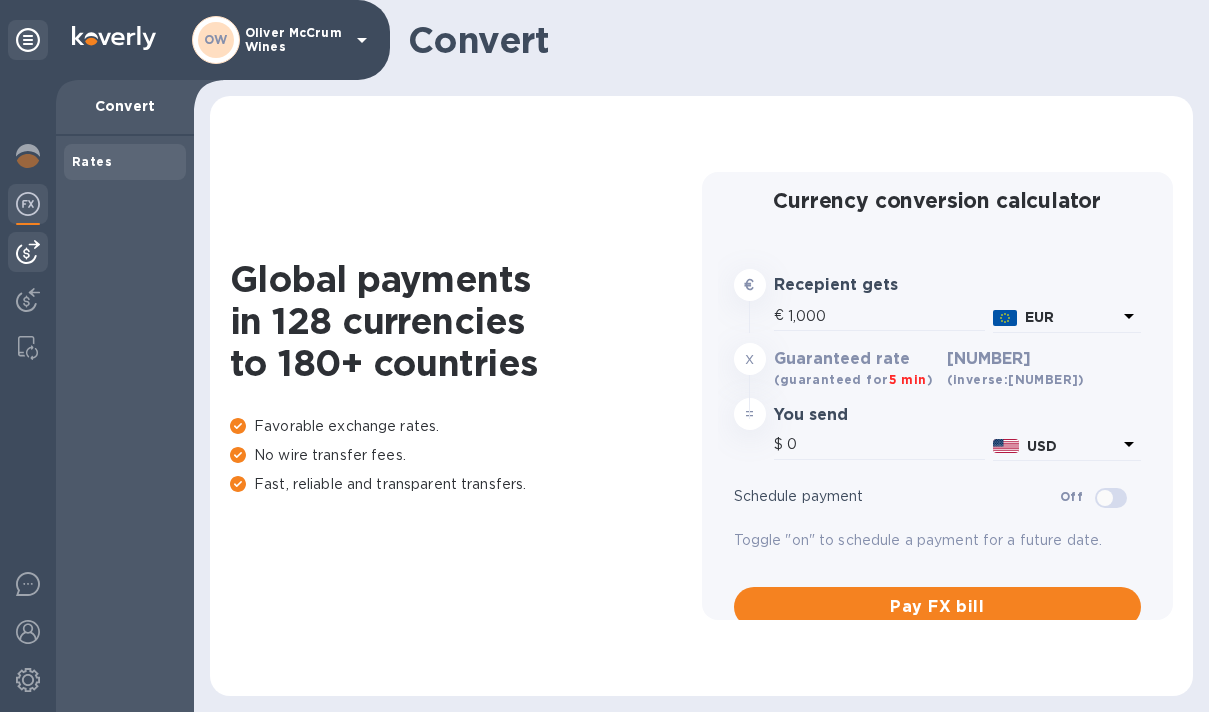 type on "1,161.4" 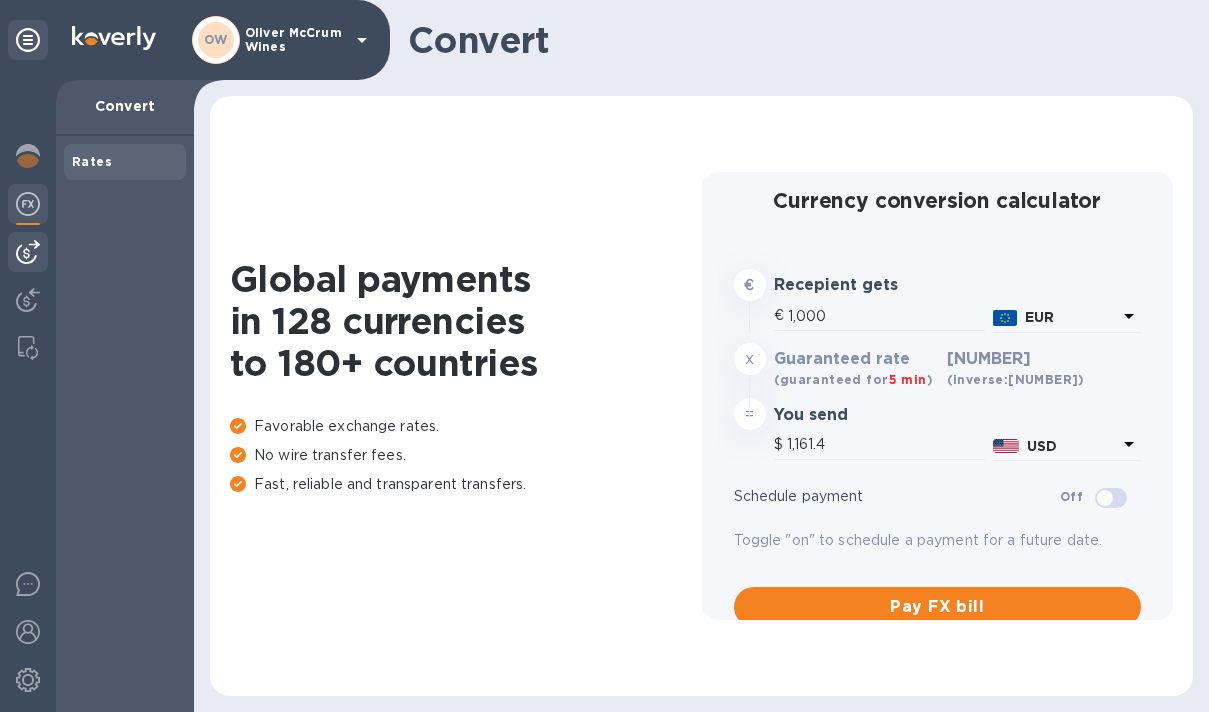 click at bounding box center [28, 252] 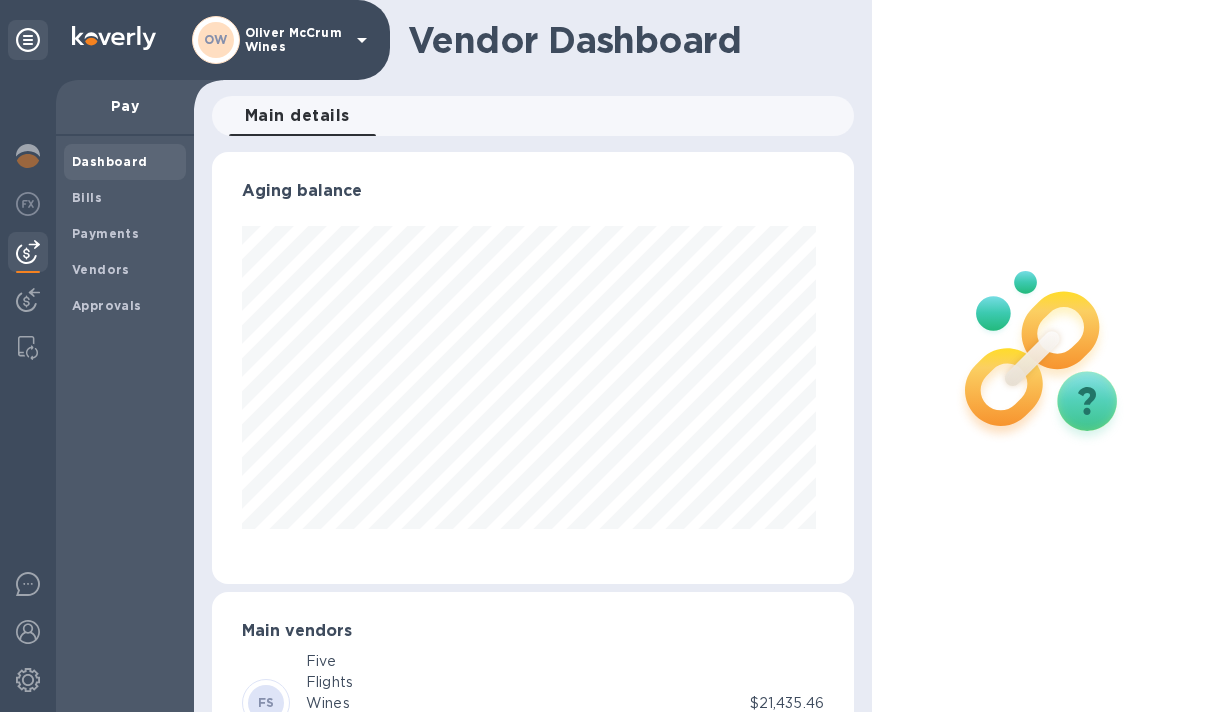 scroll, scrollTop: 999568, scrollLeft: 999366, axis: both 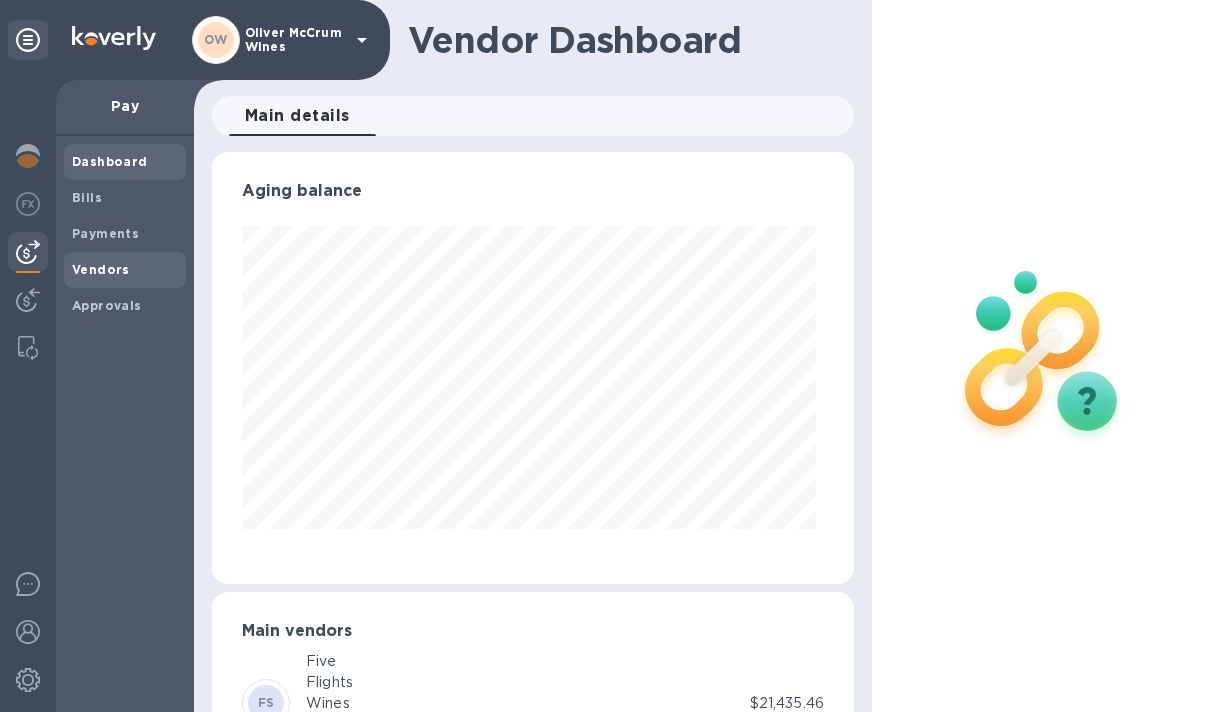 click on "Vendors" at bounding box center (101, 269) 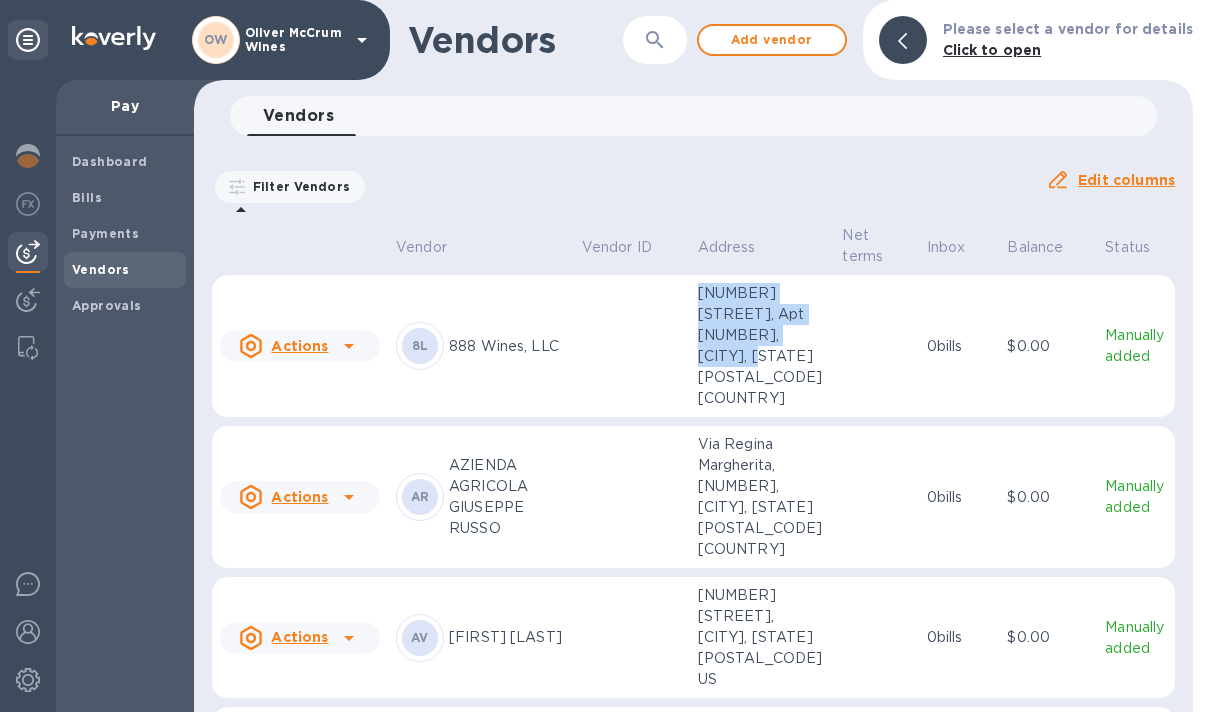 drag, startPoint x: 821, startPoint y: 359, endPoint x: 715, endPoint y: 293, distance: 124.86793 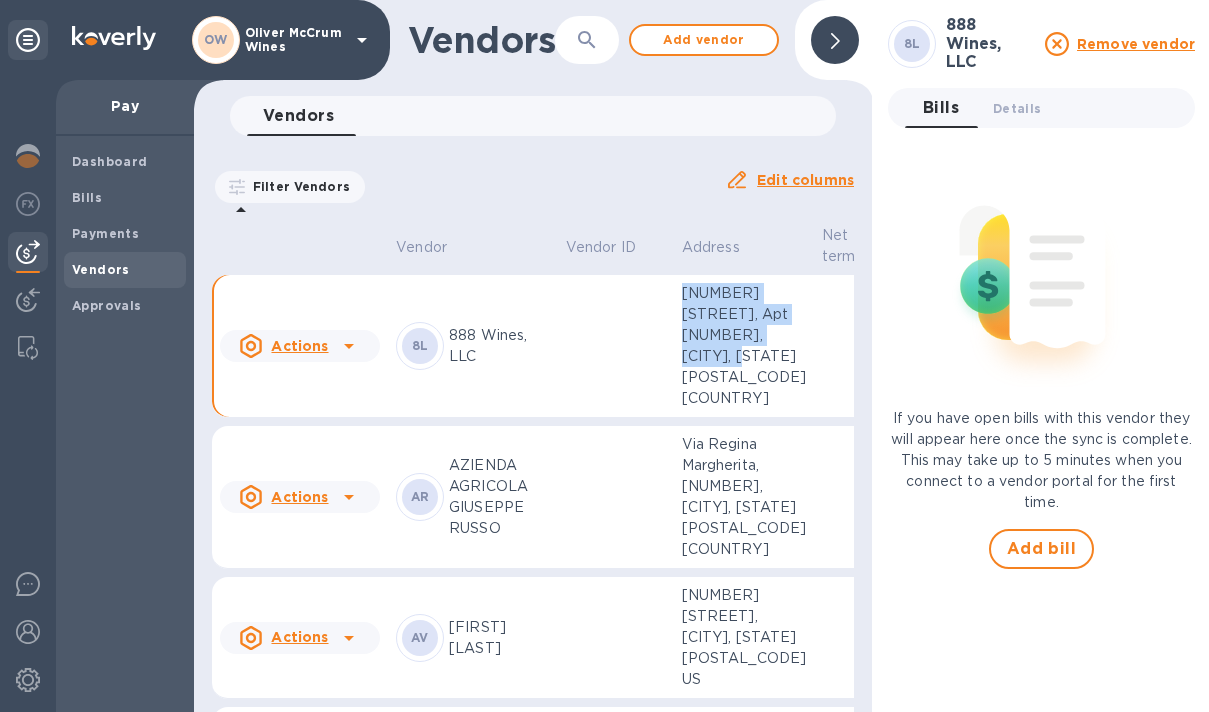 click on "Actions" at bounding box center (299, 346) 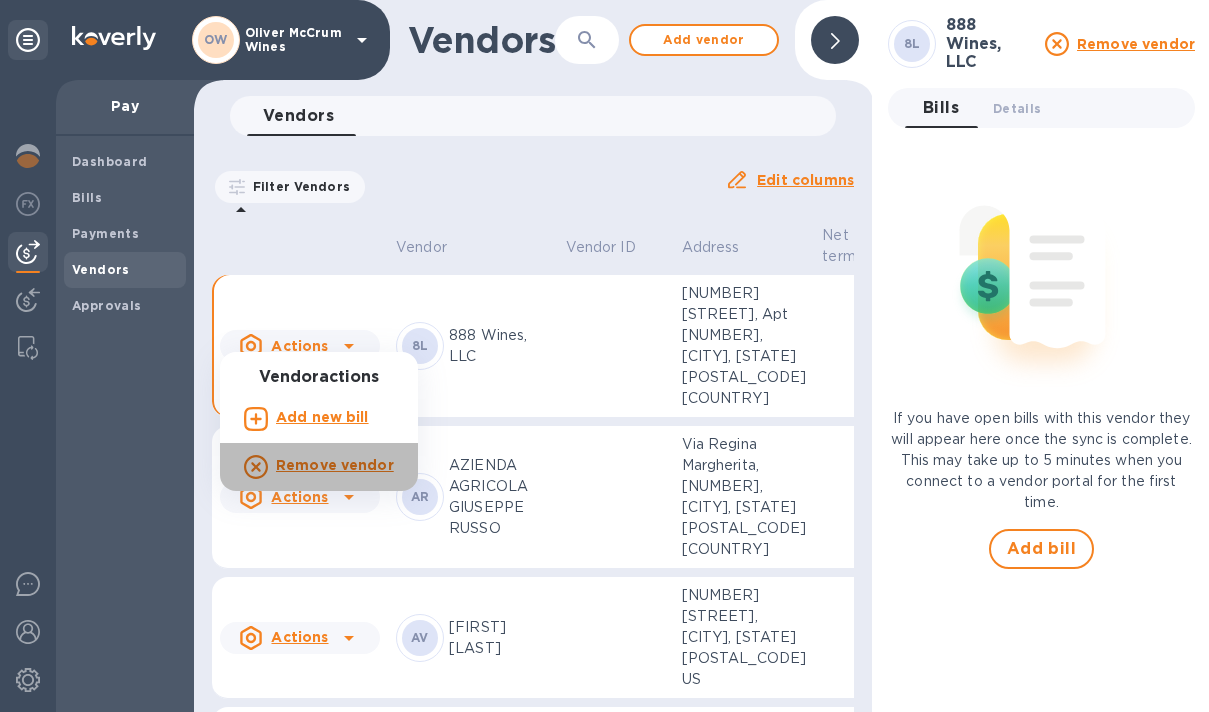 click on "Remove vendor" at bounding box center [335, 465] 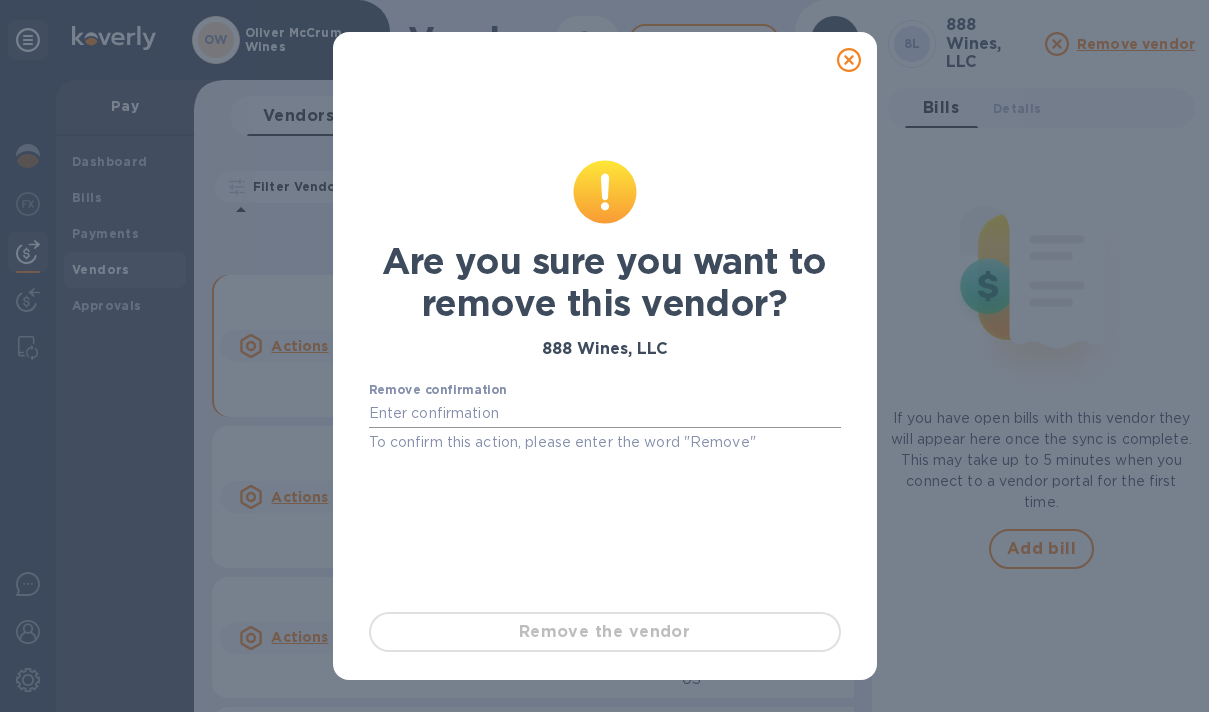 click at bounding box center (605, 414) 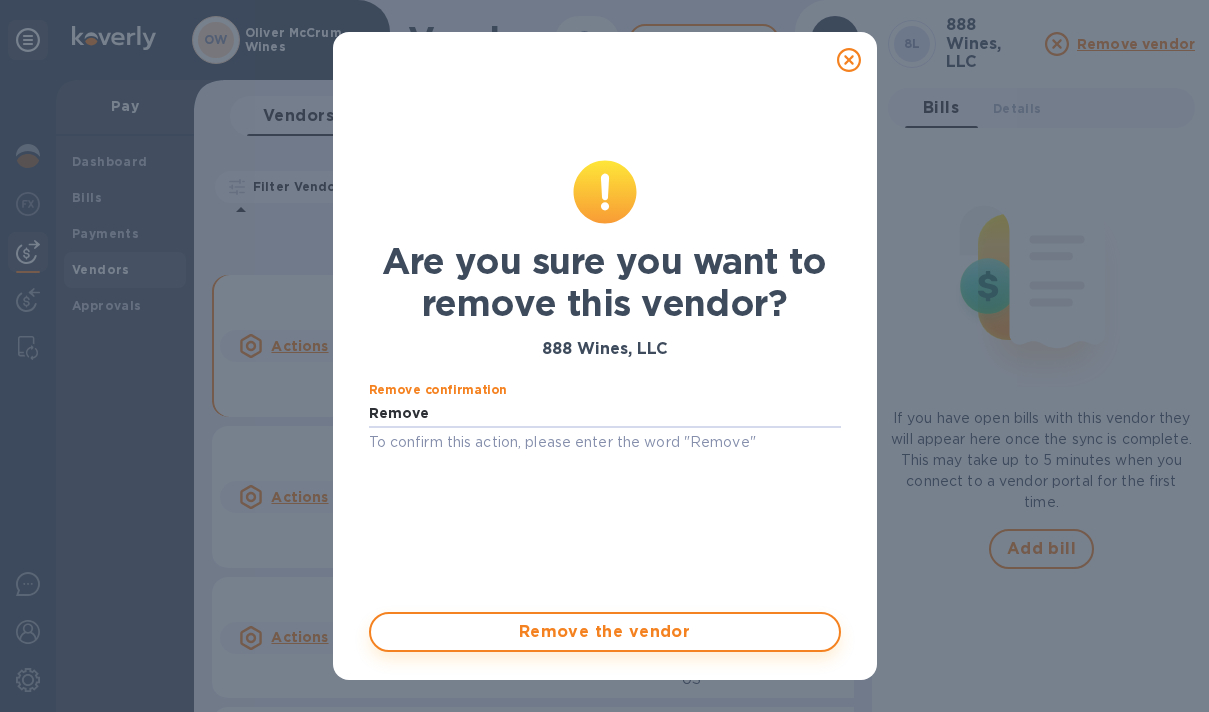 type on "Remove" 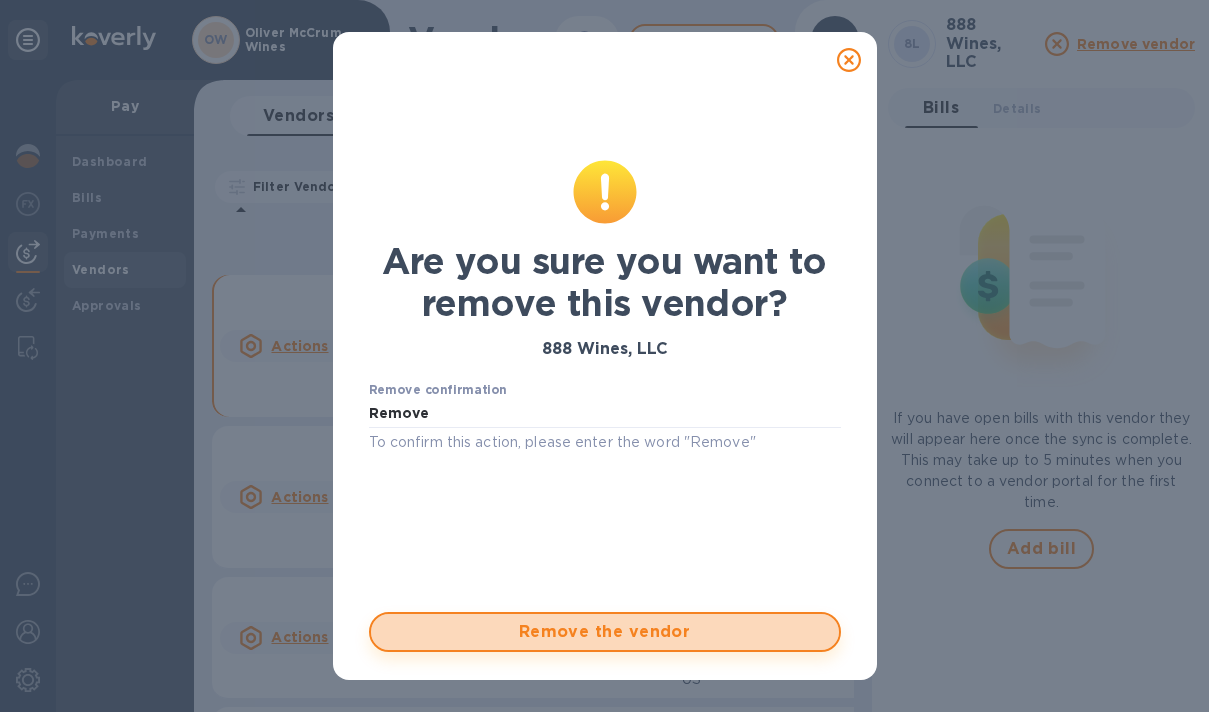 click on "Remove the vendor" at bounding box center (605, 632) 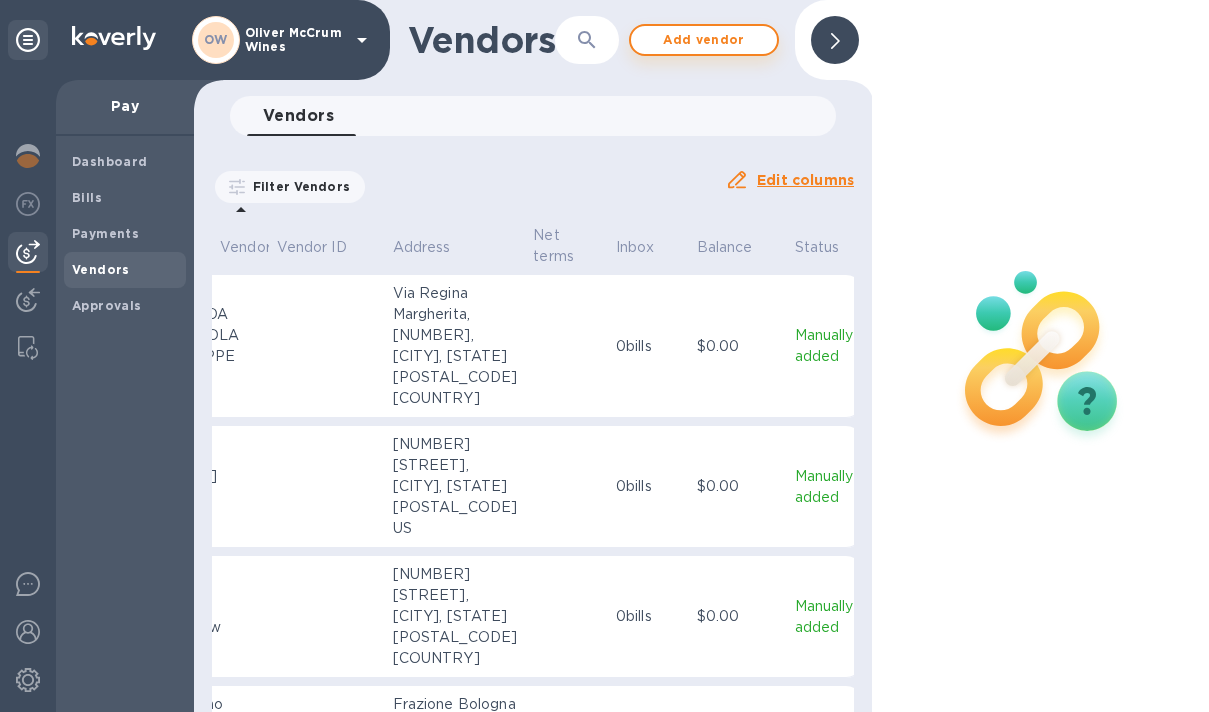 scroll, scrollTop: 0, scrollLeft: 288, axis: horizontal 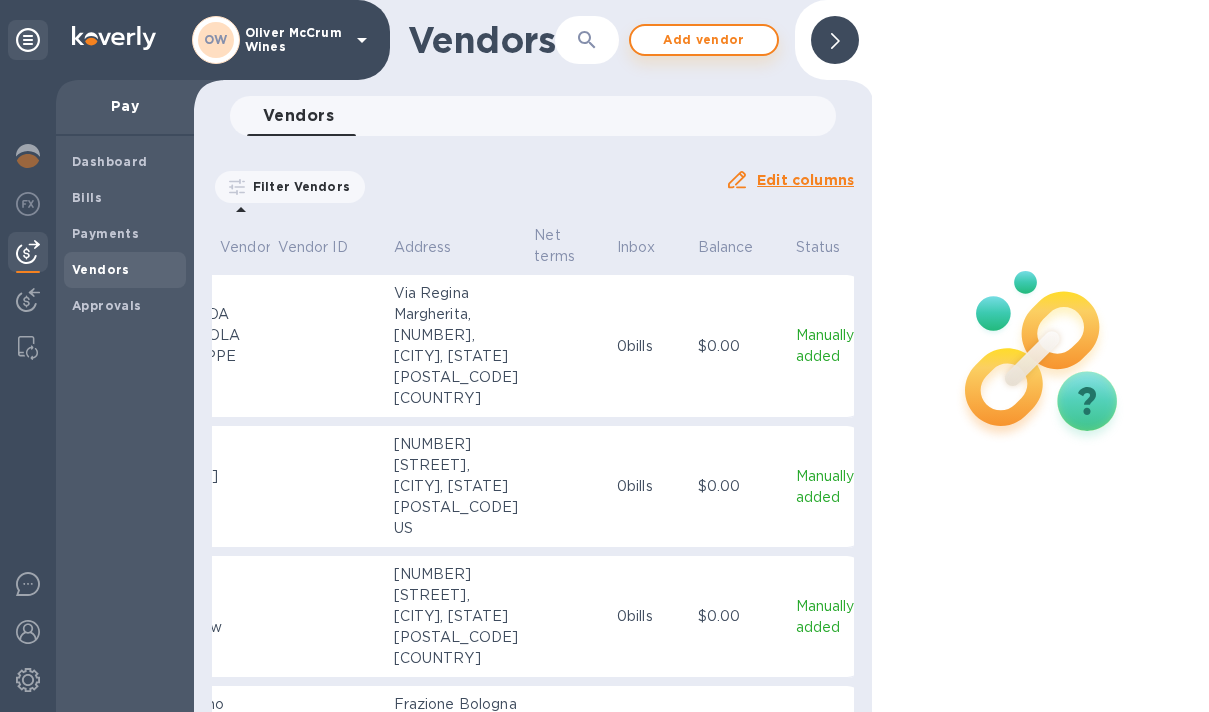 click on "Add vendor" at bounding box center (704, 40) 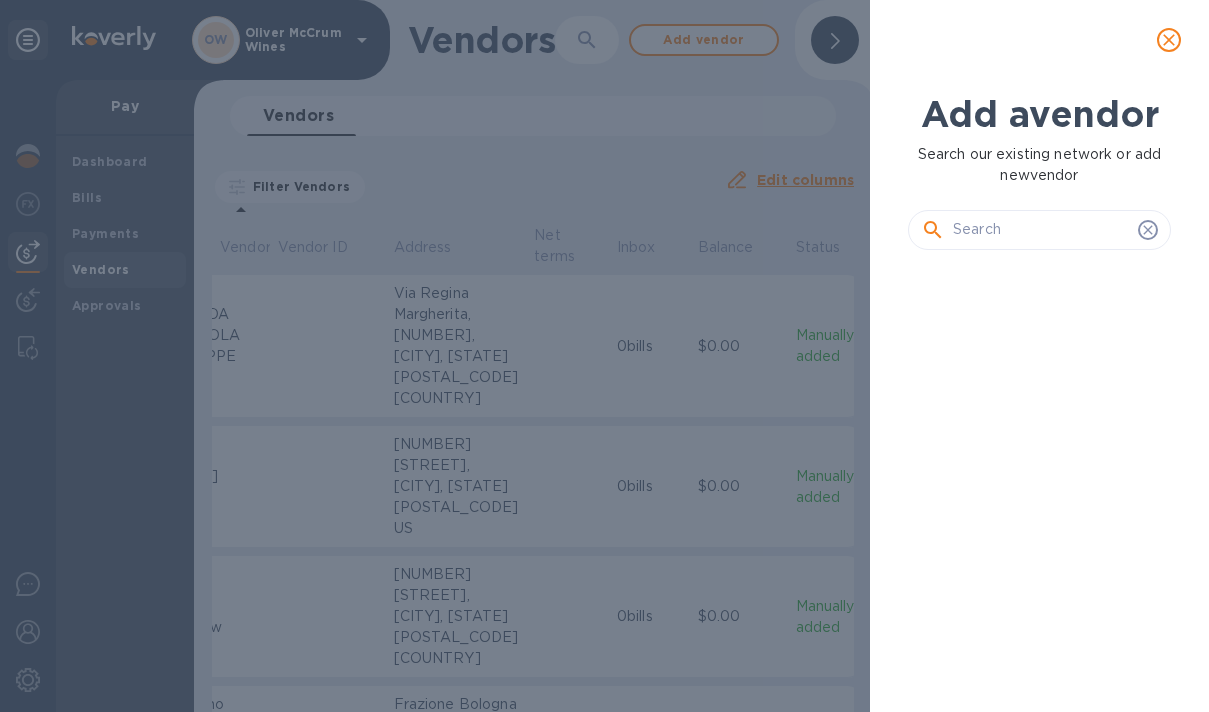 scroll, scrollTop: 376, scrollLeft: 271, axis: both 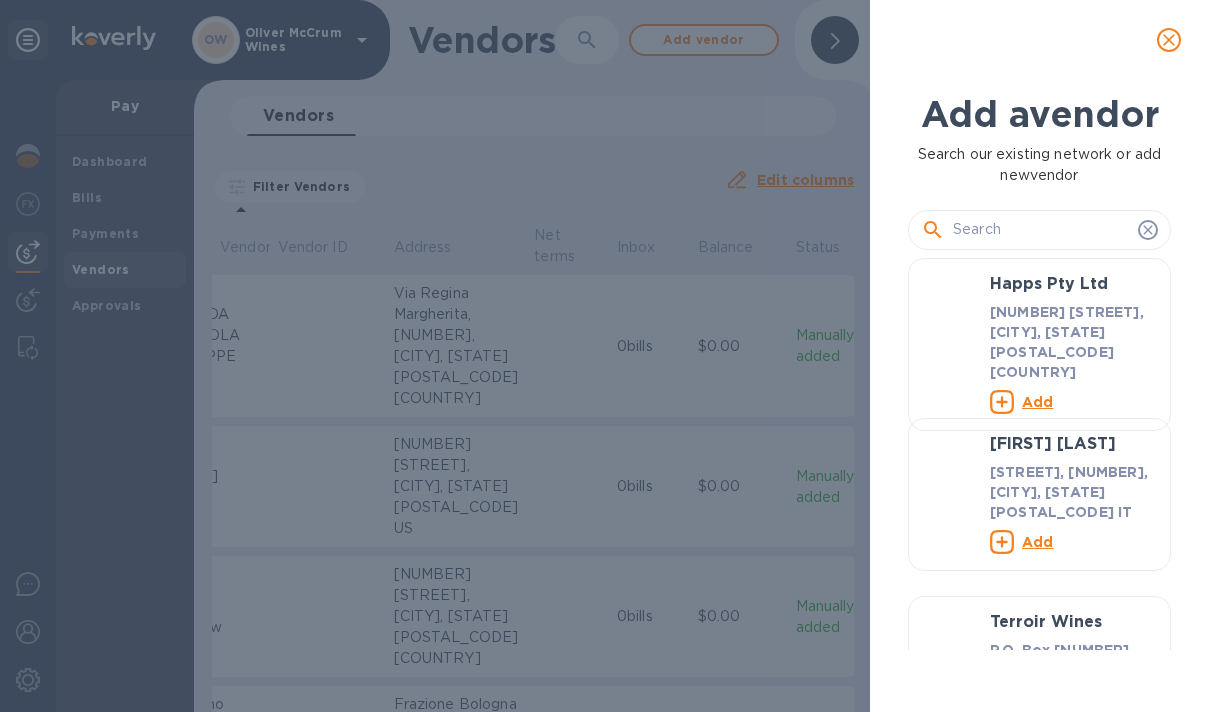 click at bounding box center (1041, 230) 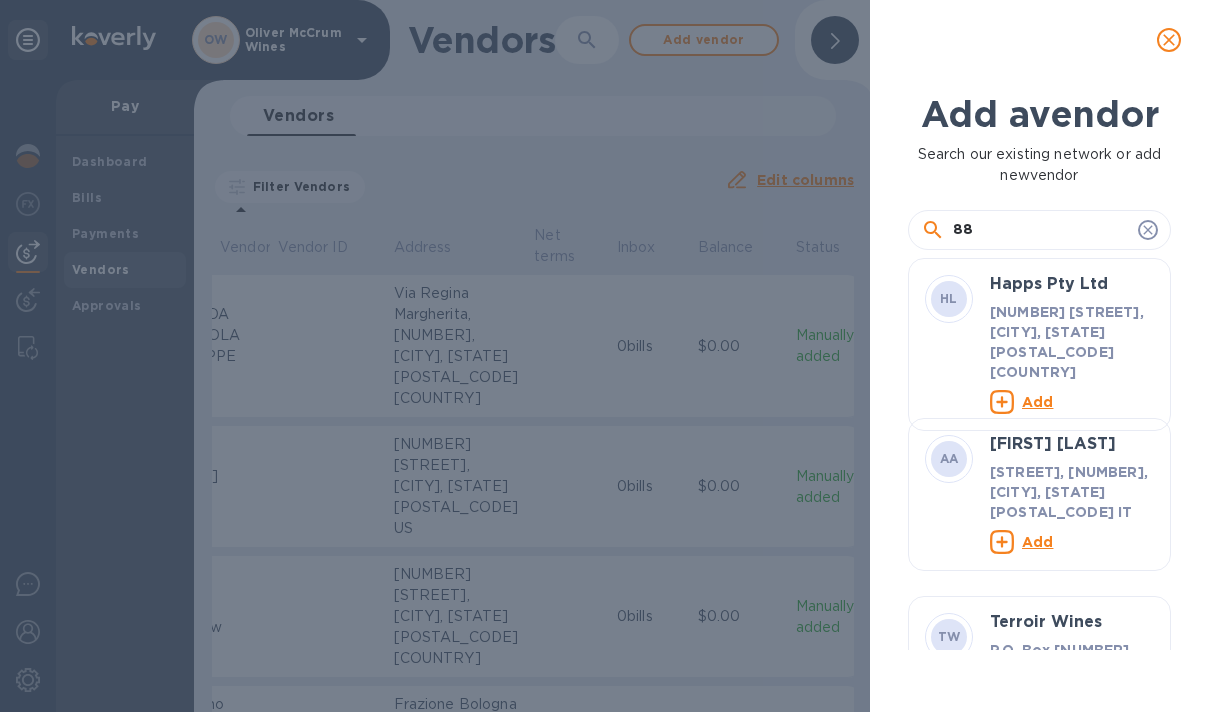 type on "8" 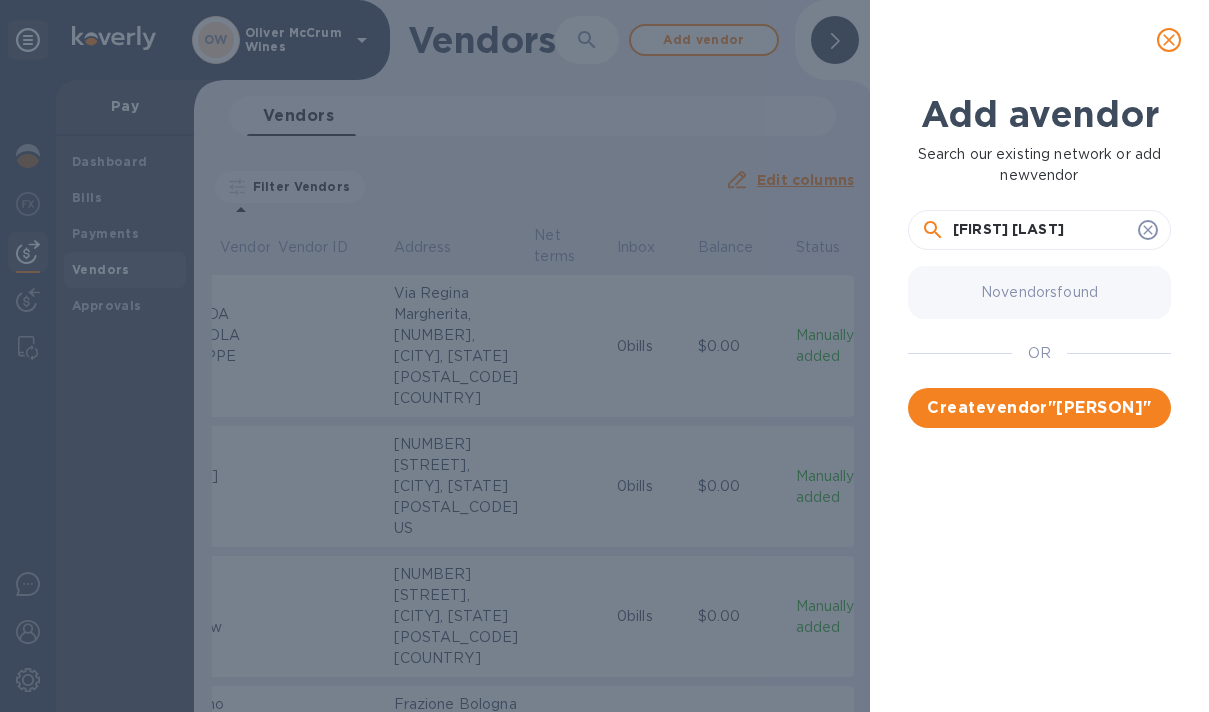 type on "[FIRST] [LAST]" 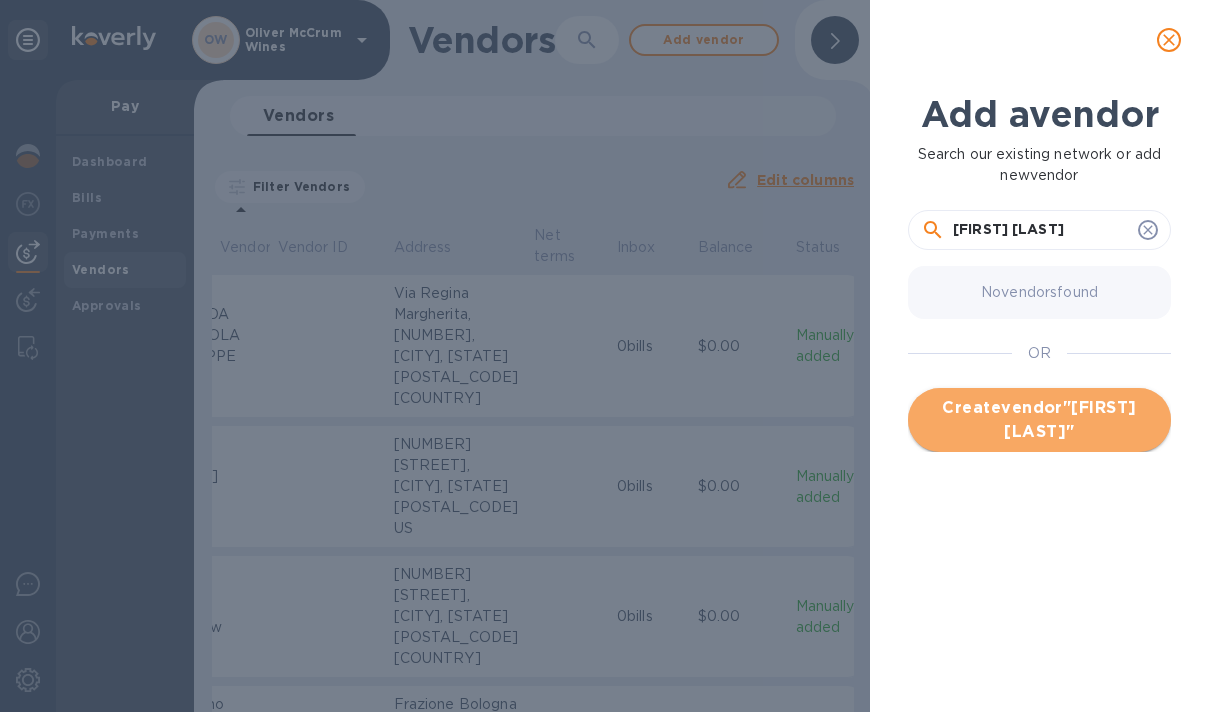 click on "Create vendor " [PERSON] "" at bounding box center (1039, 420) 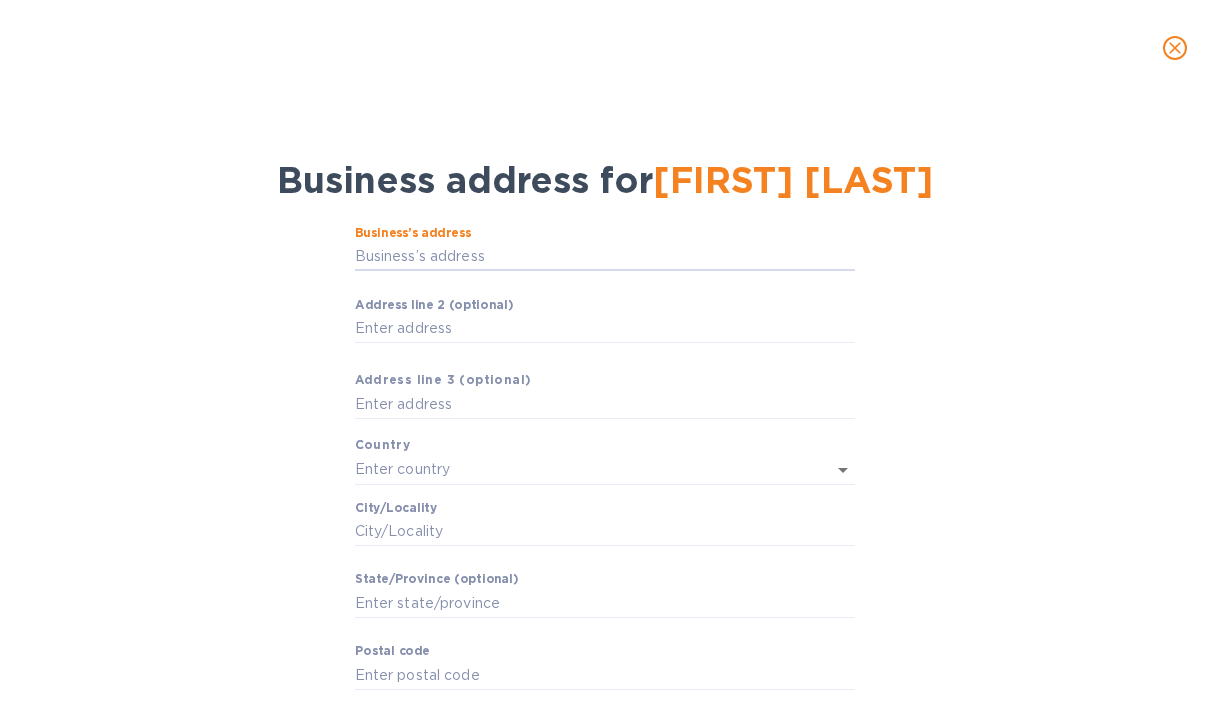 click on "[FIRST] [LAST]" at bounding box center (793, 180) 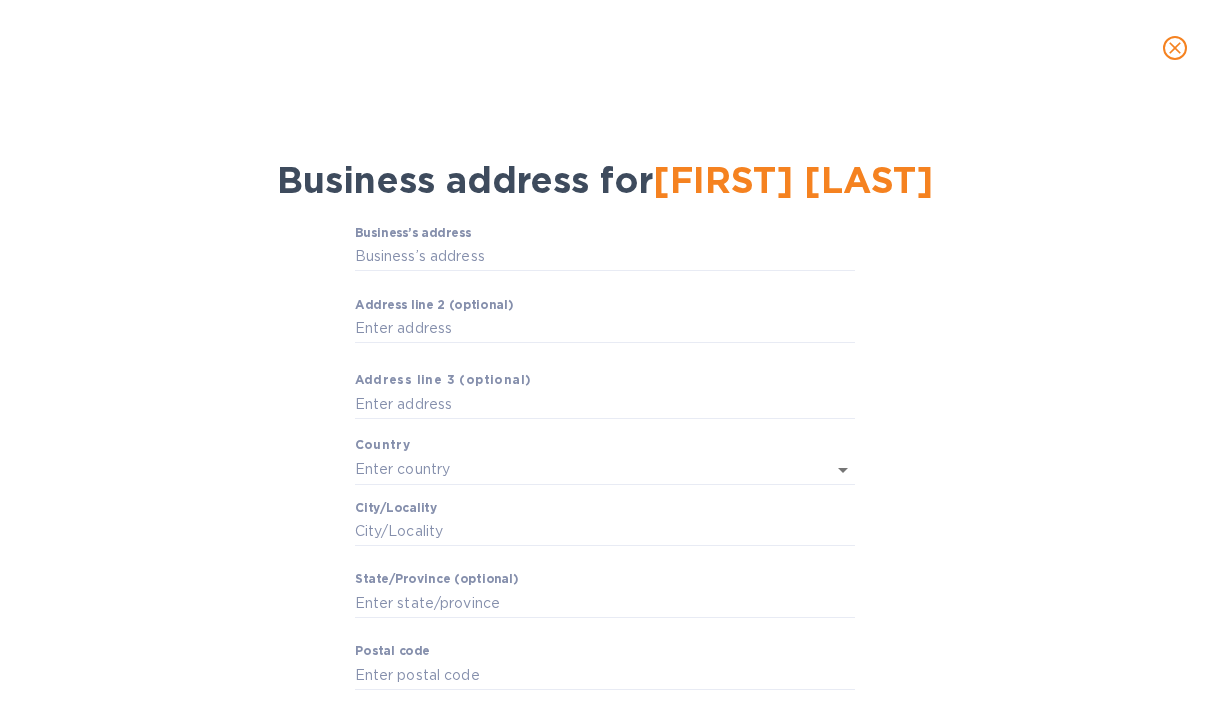 scroll, scrollTop: 999568, scrollLeft: 999366, axis: both 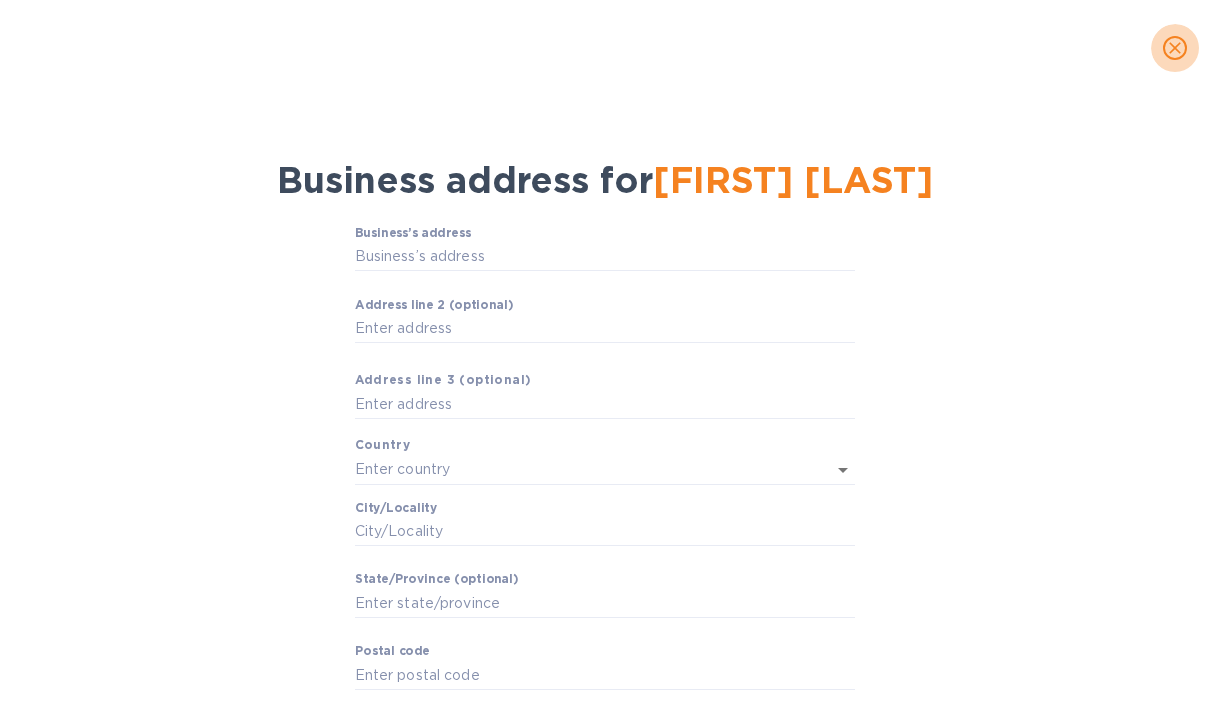 click 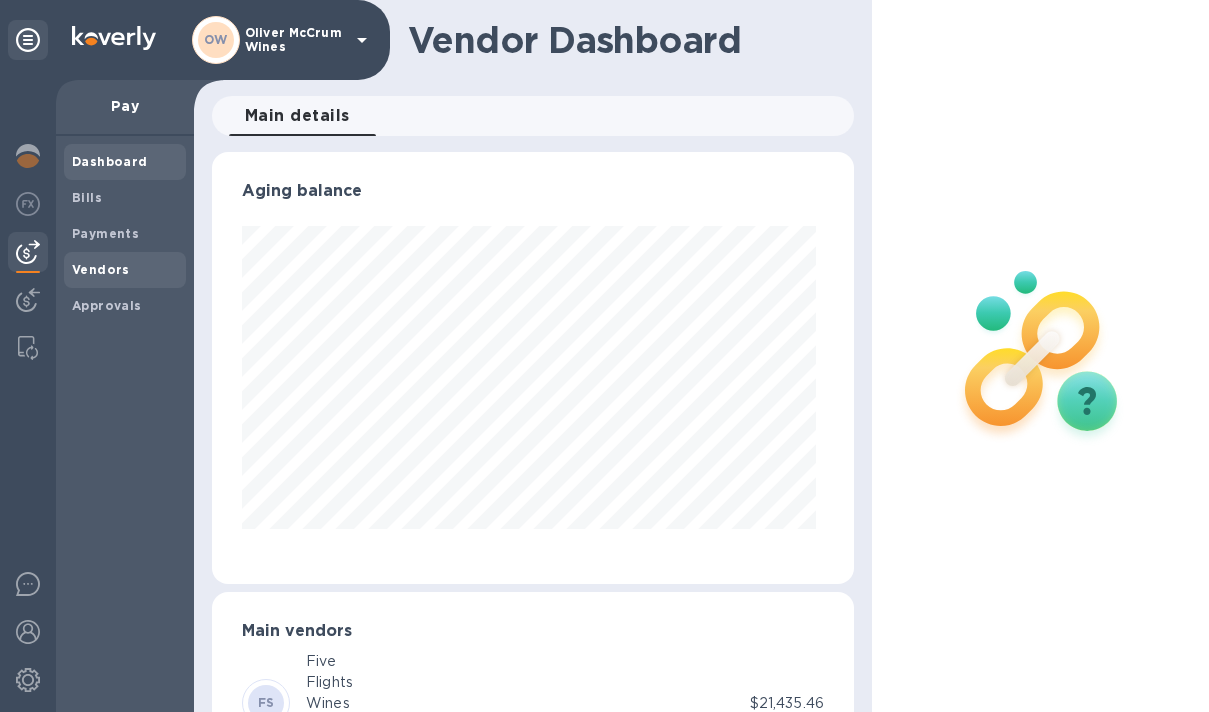 click on "Vendors" at bounding box center (125, 270) 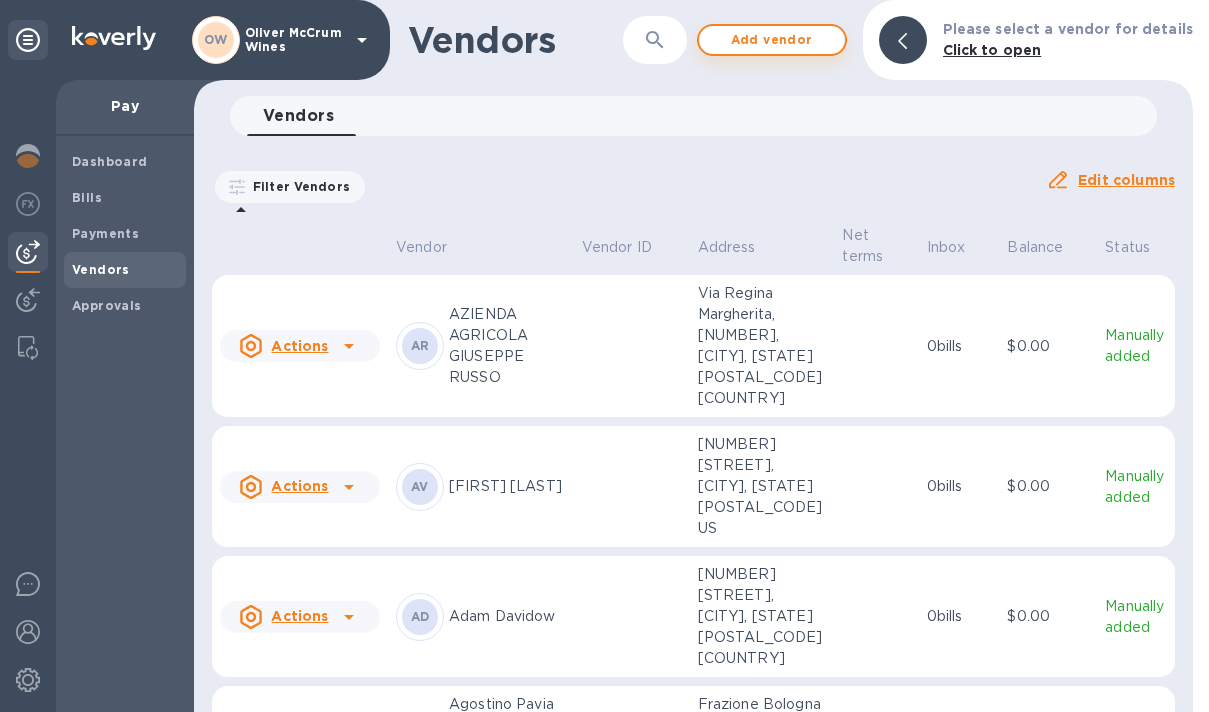 click on "Add vendor" at bounding box center [772, 40] 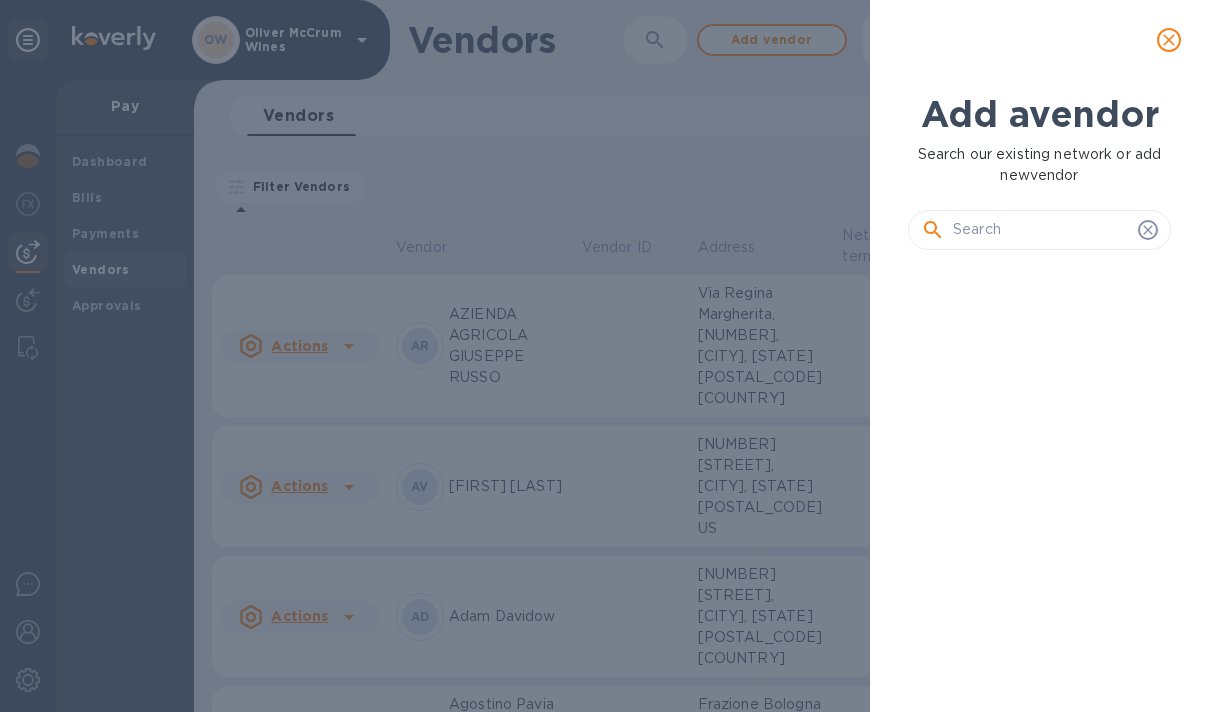 scroll, scrollTop: 376, scrollLeft: 271, axis: both 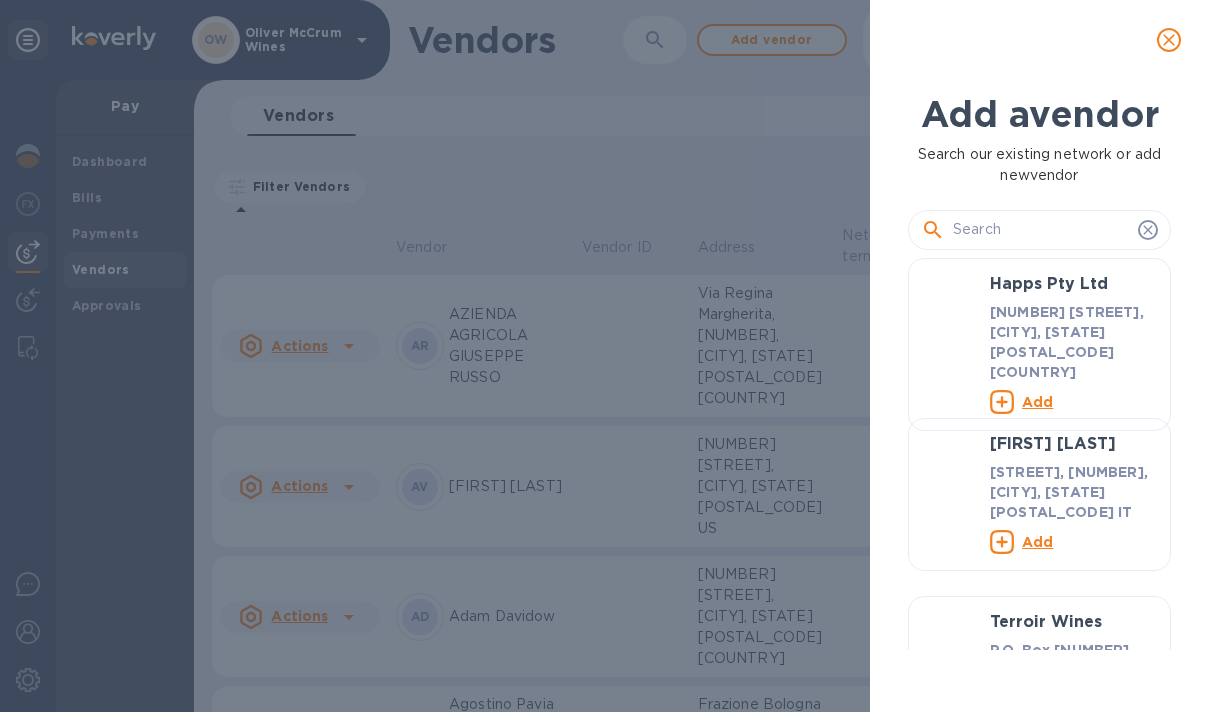 click at bounding box center (1041, 230) 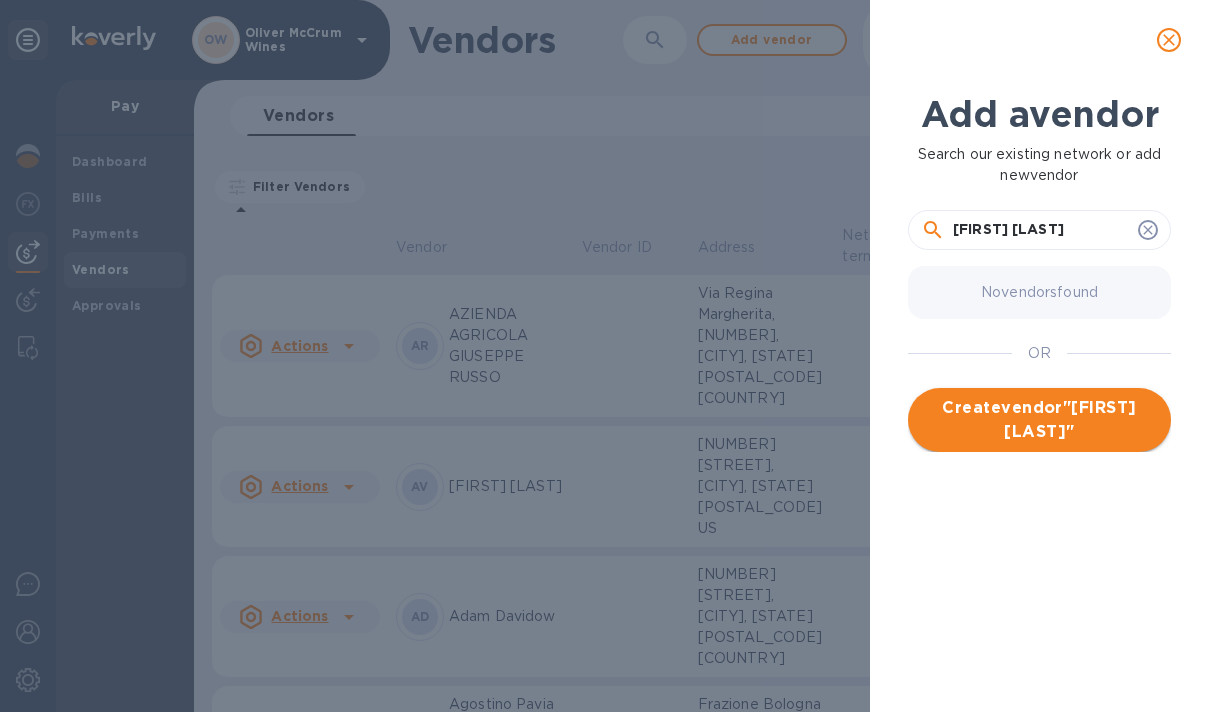 type on "[FIRST] [LAST]" 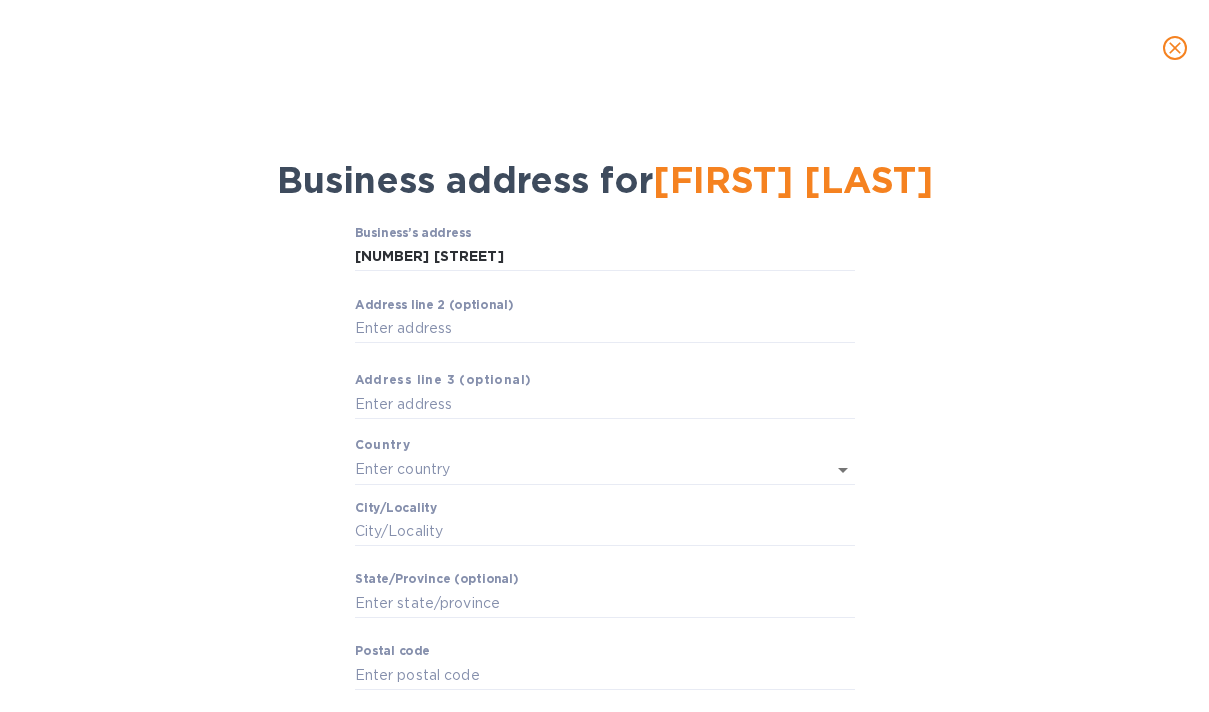 type on "[NUMBER] [STREET]" 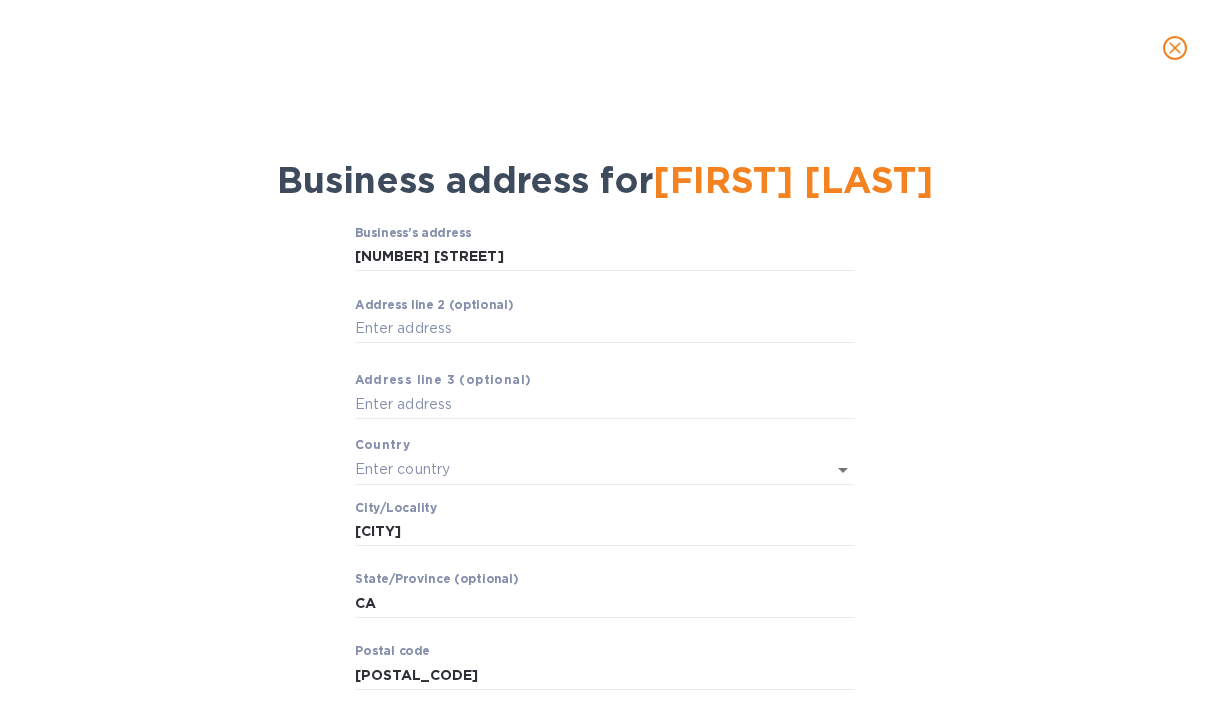 type on "United States" 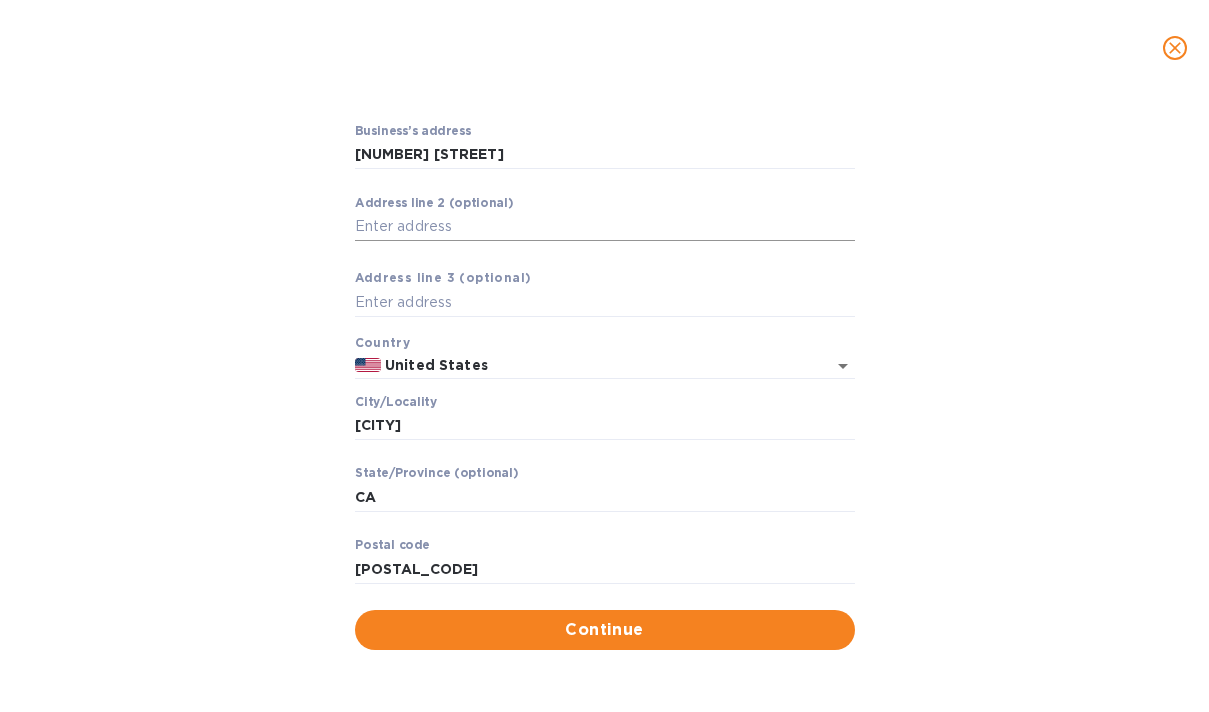 scroll, scrollTop: 100, scrollLeft: 0, axis: vertical 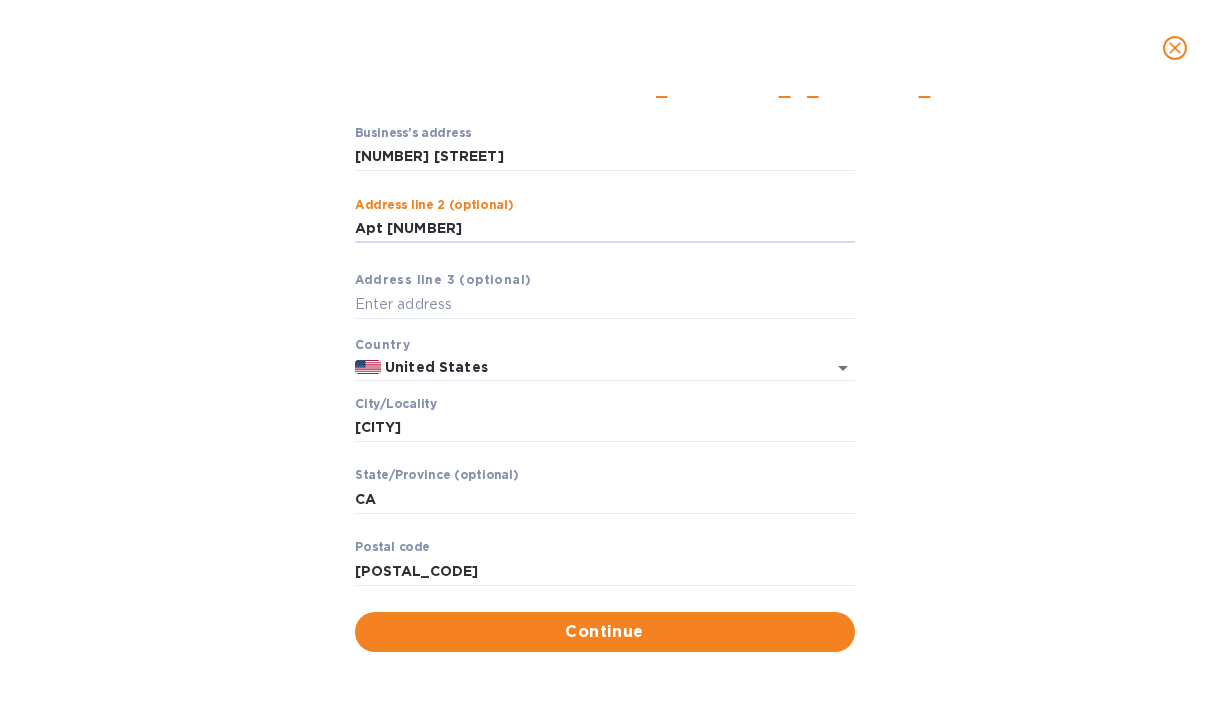 type on "Apt [NUMBER]" 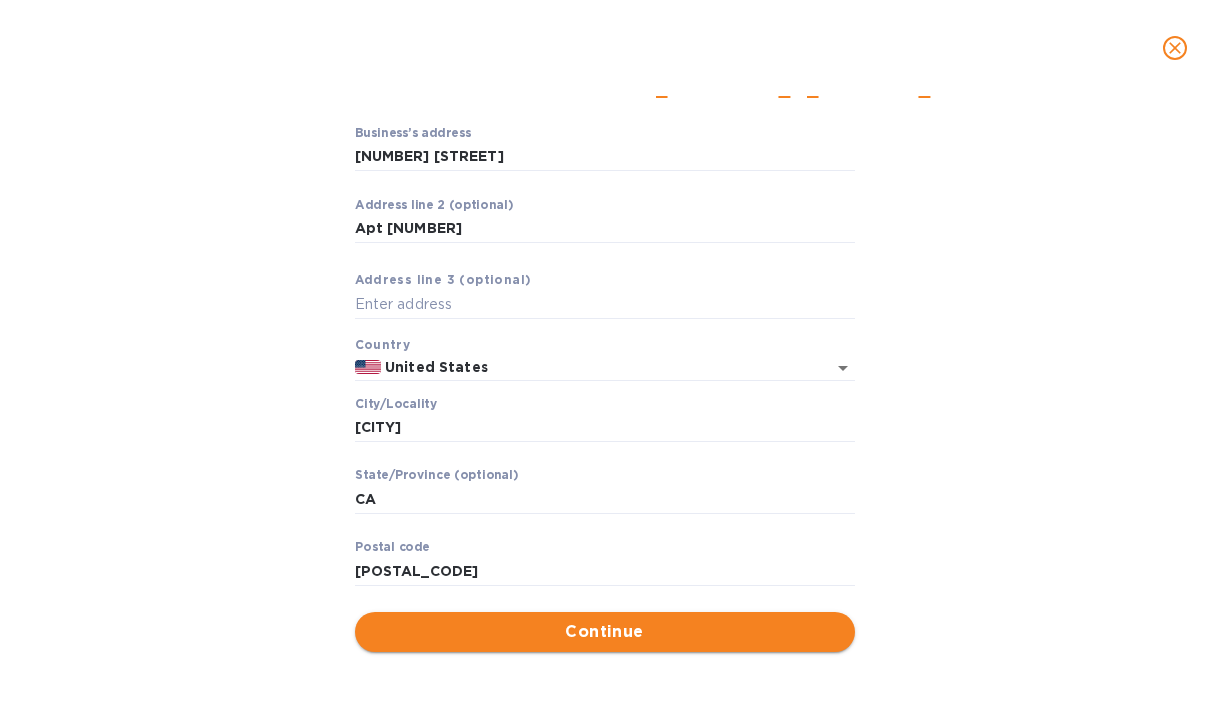 click on "Continue" at bounding box center (605, 632) 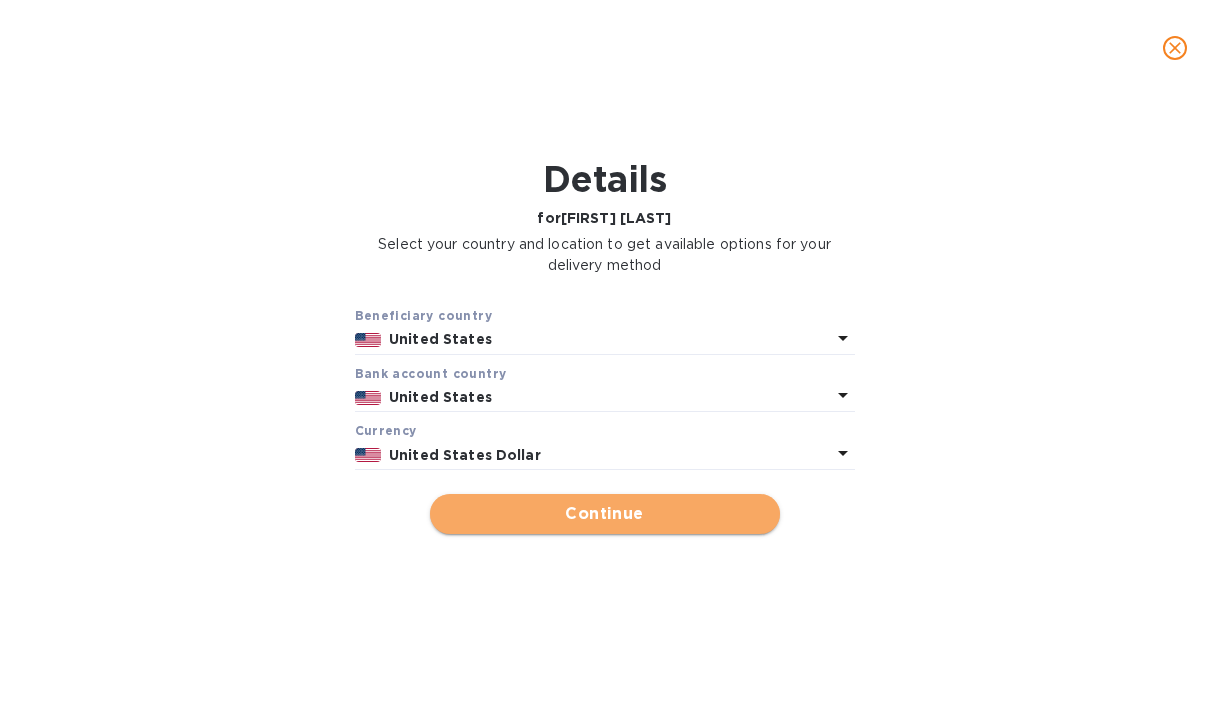click on "Continue" at bounding box center (605, 514) 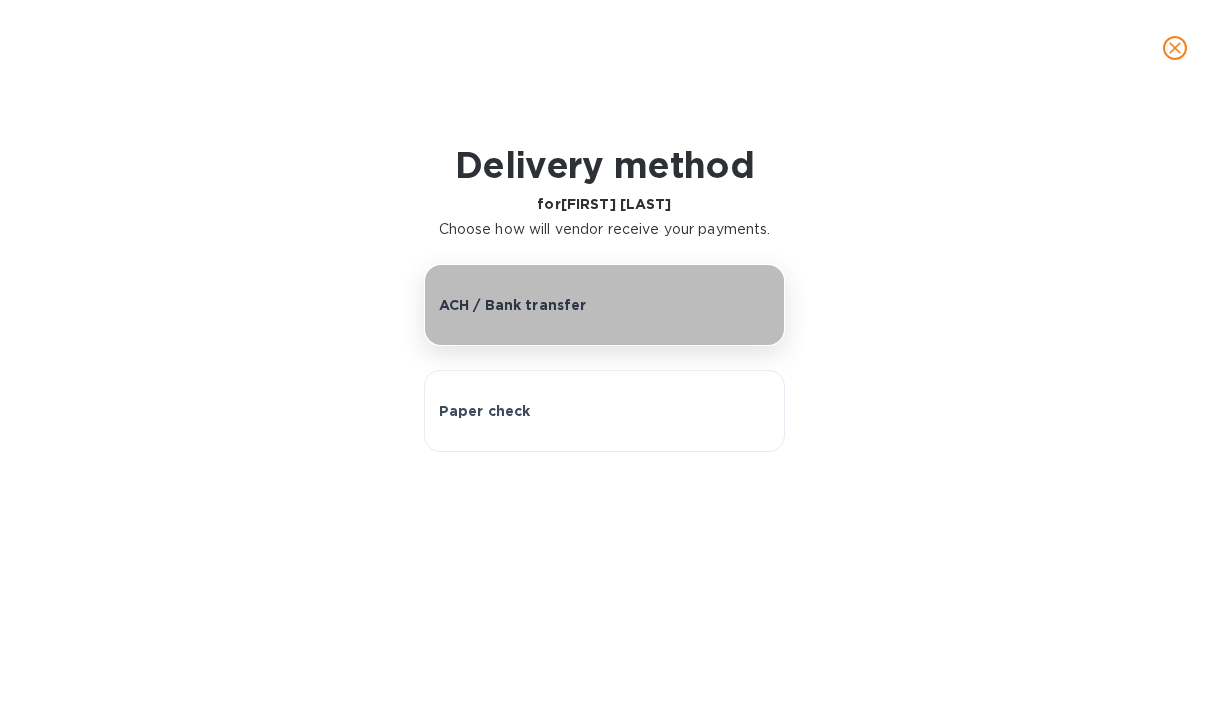 click on "ACH / Bank transfer" at bounding box center (605, 305) 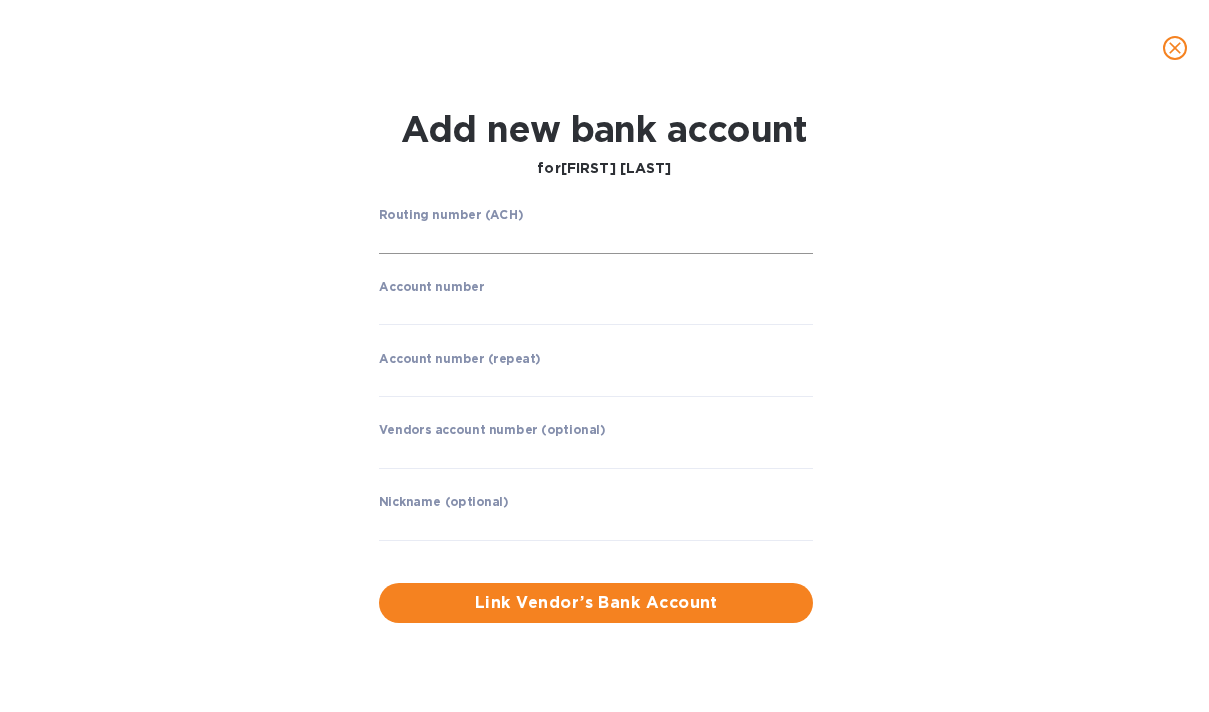 click at bounding box center (596, 239) 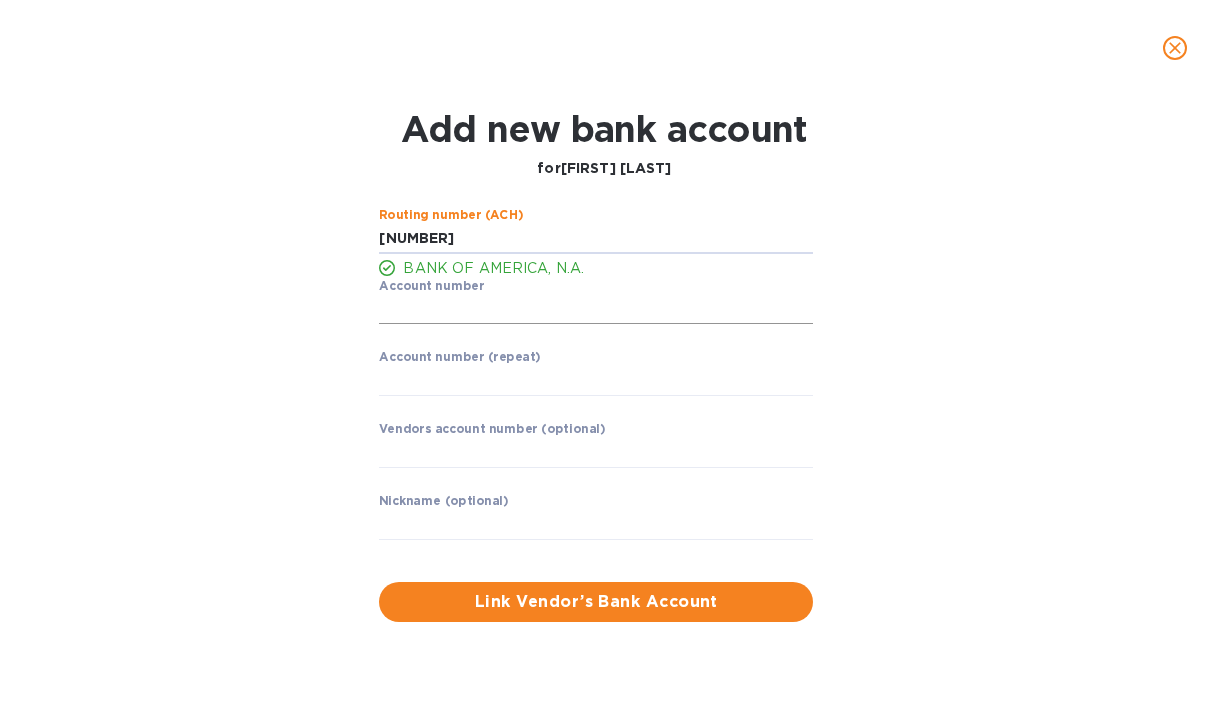 type on "[NUMBER]" 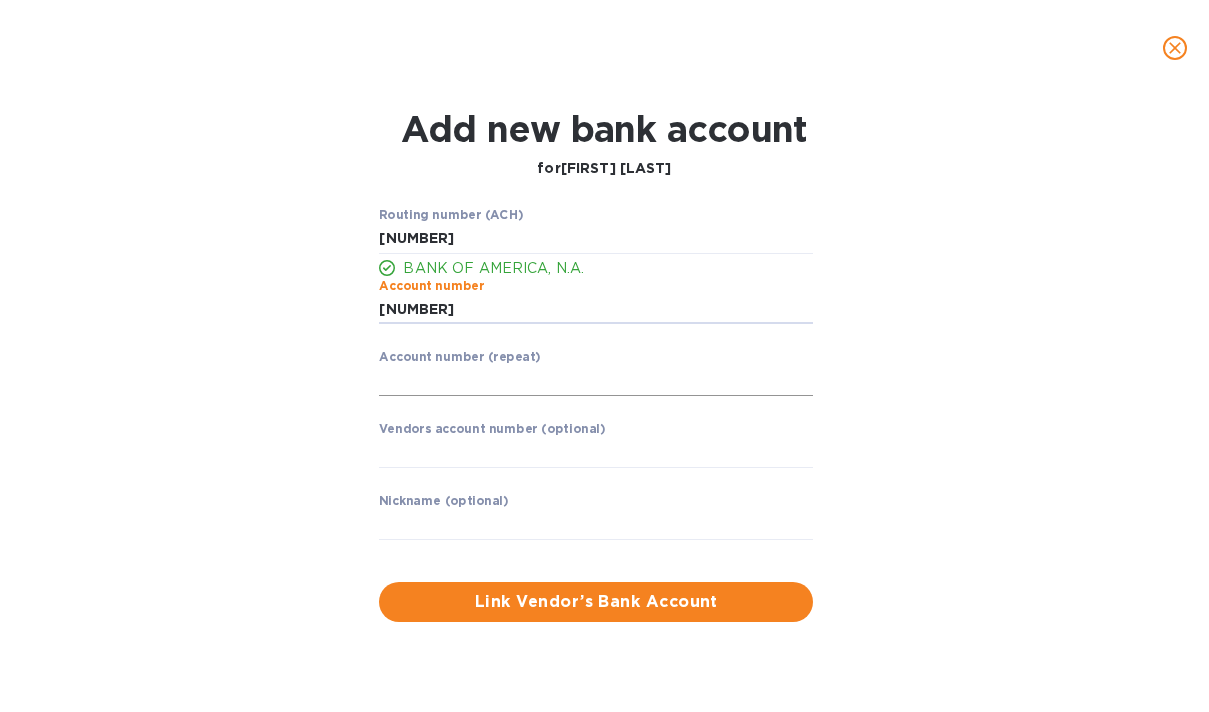 type on "[NUMBER]" 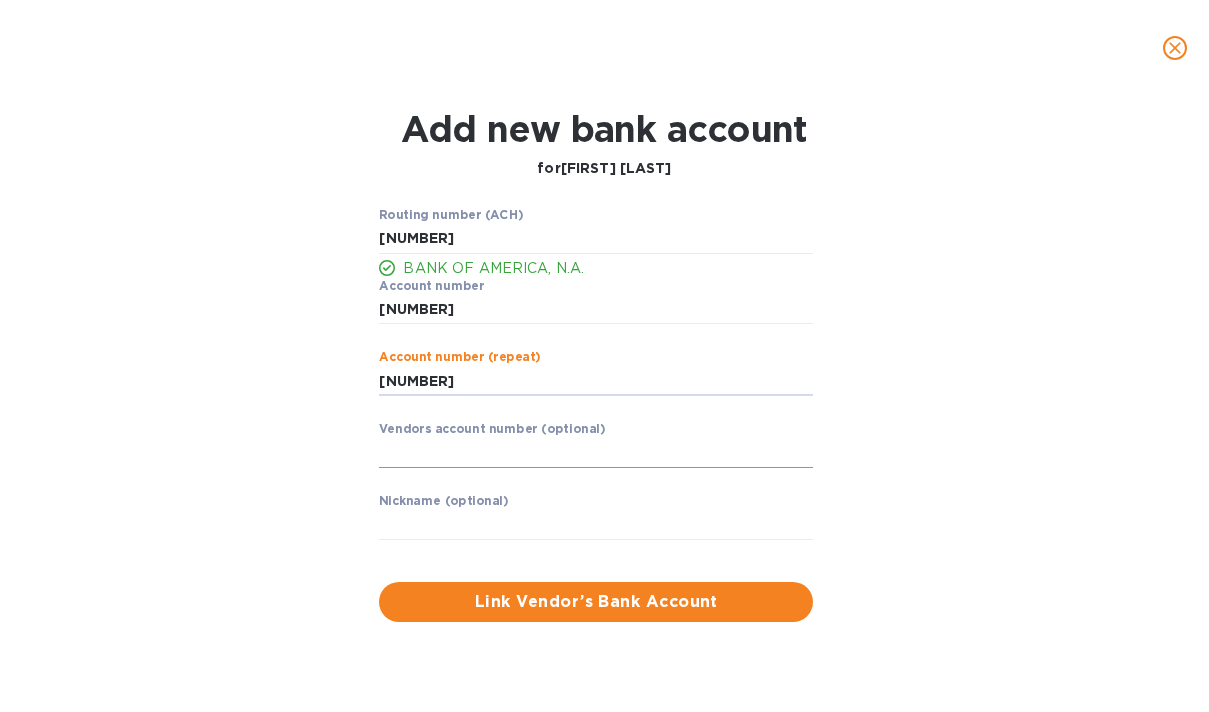type on "[NUMBER]" 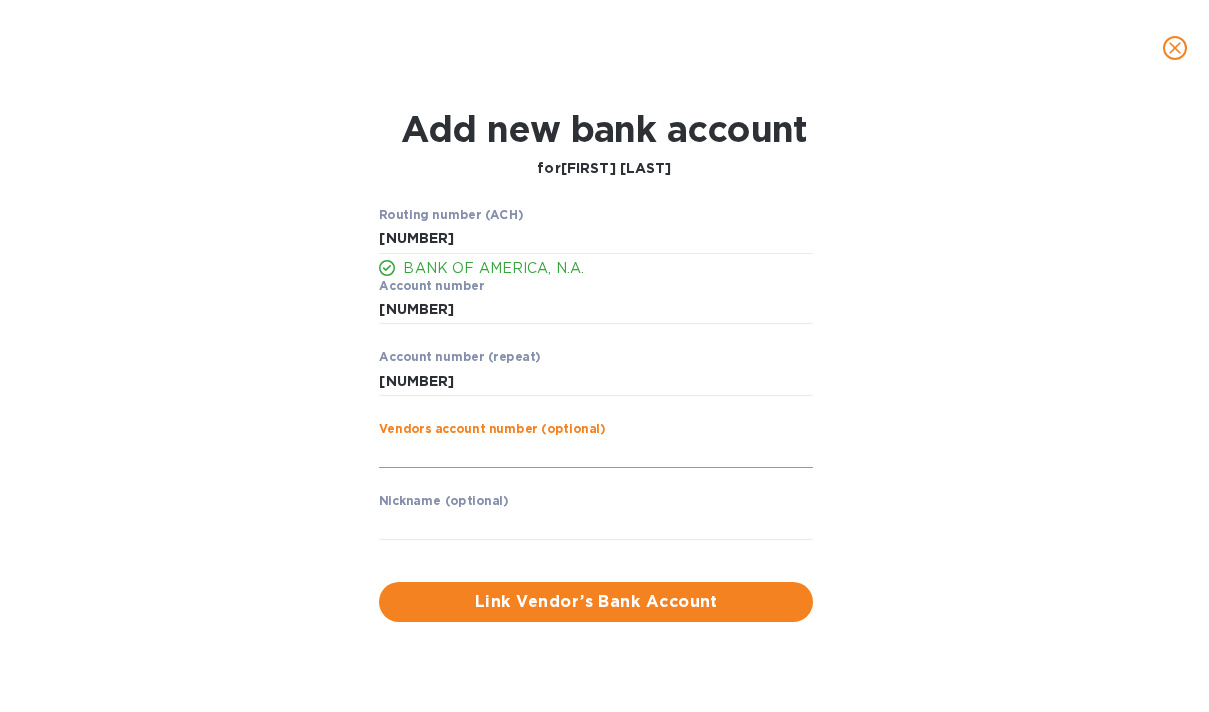 click at bounding box center (596, 453) 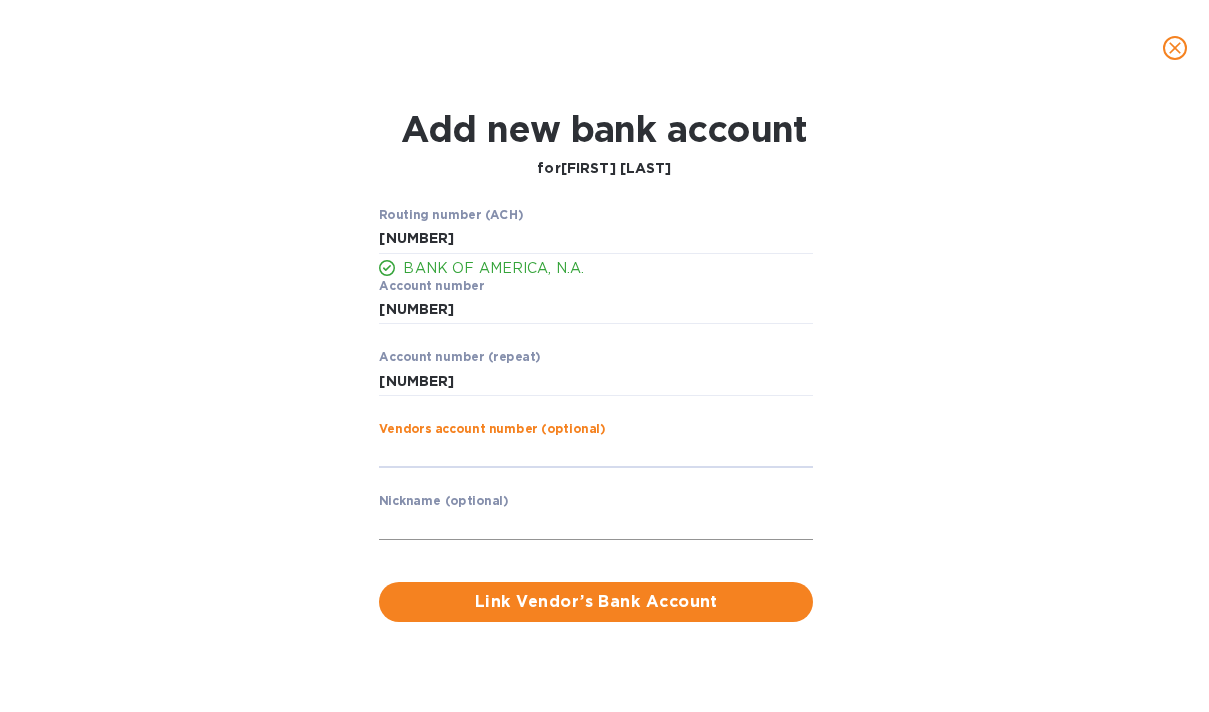click at bounding box center [596, 525] 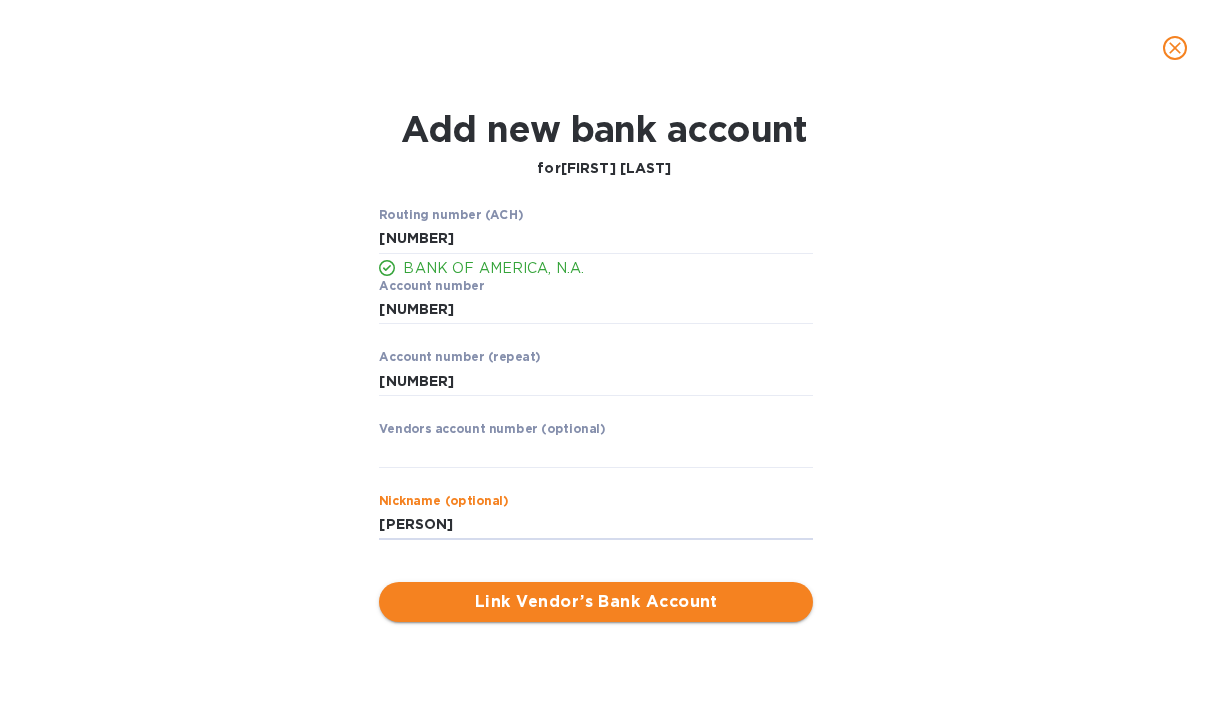 type on "[PERSON]" 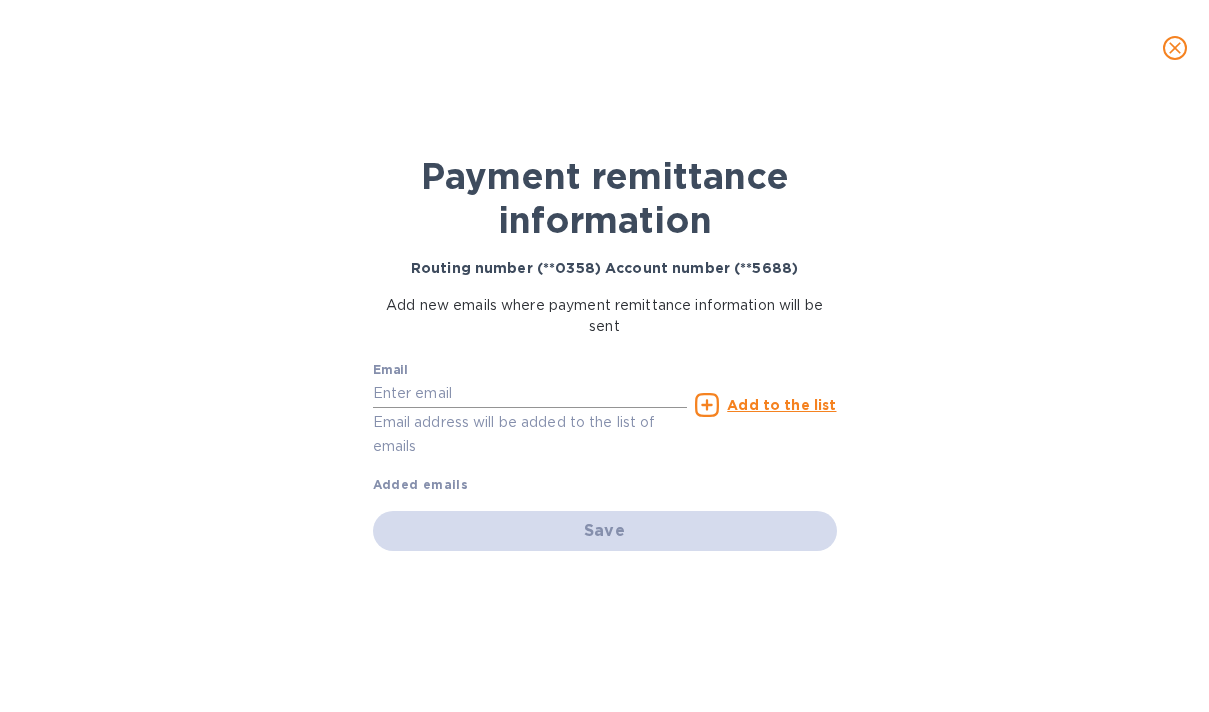 click at bounding box center (530, 394) 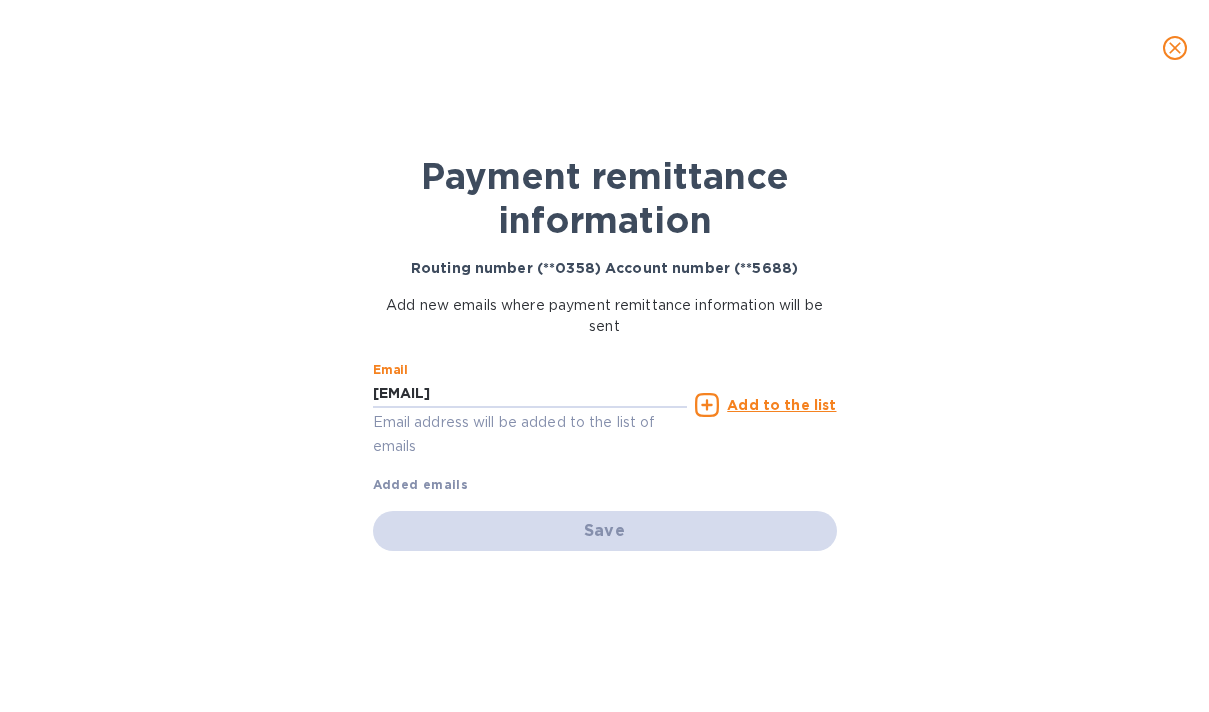 type on "[EMAIL]" 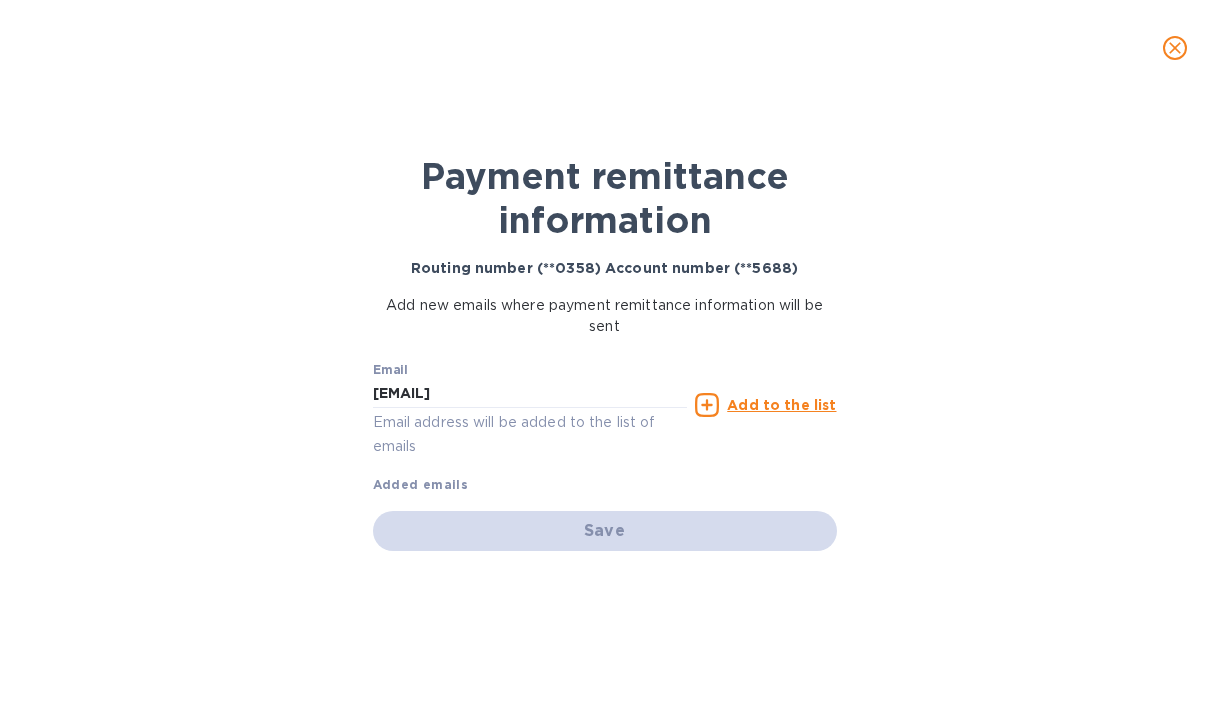 click on "Save" at bounding box center (605, 531) 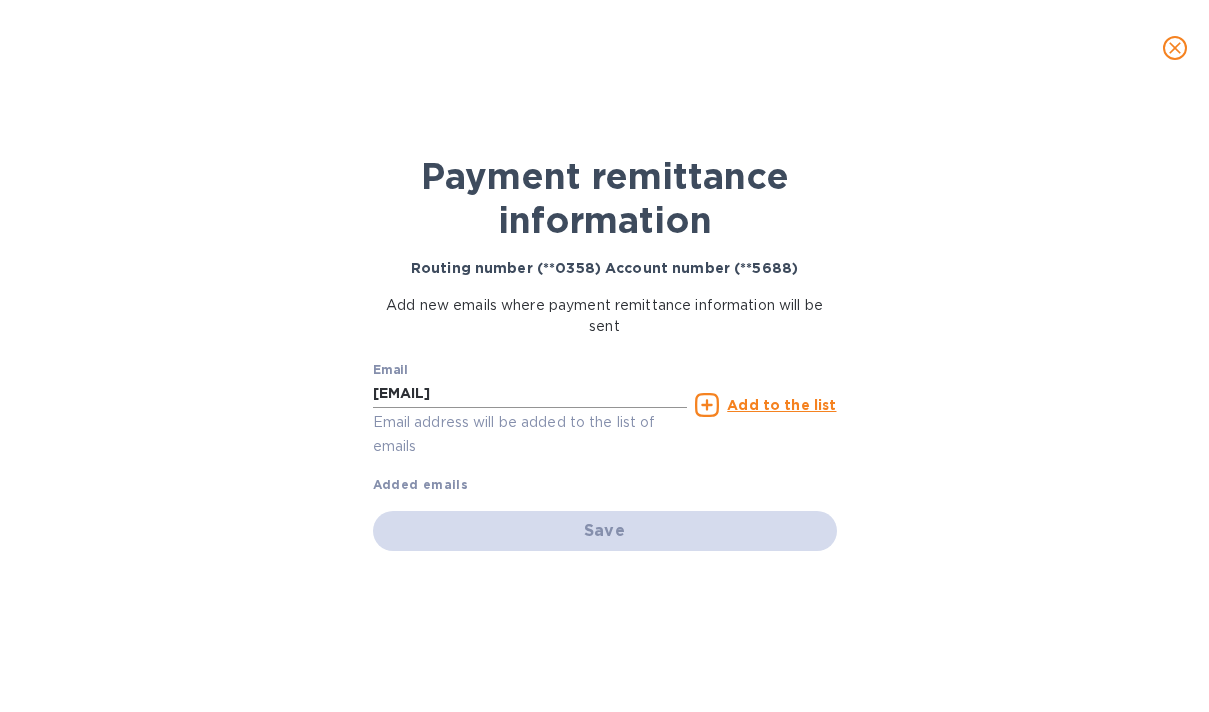 click on "[EMAIL]" at bounding box center (530, 394) 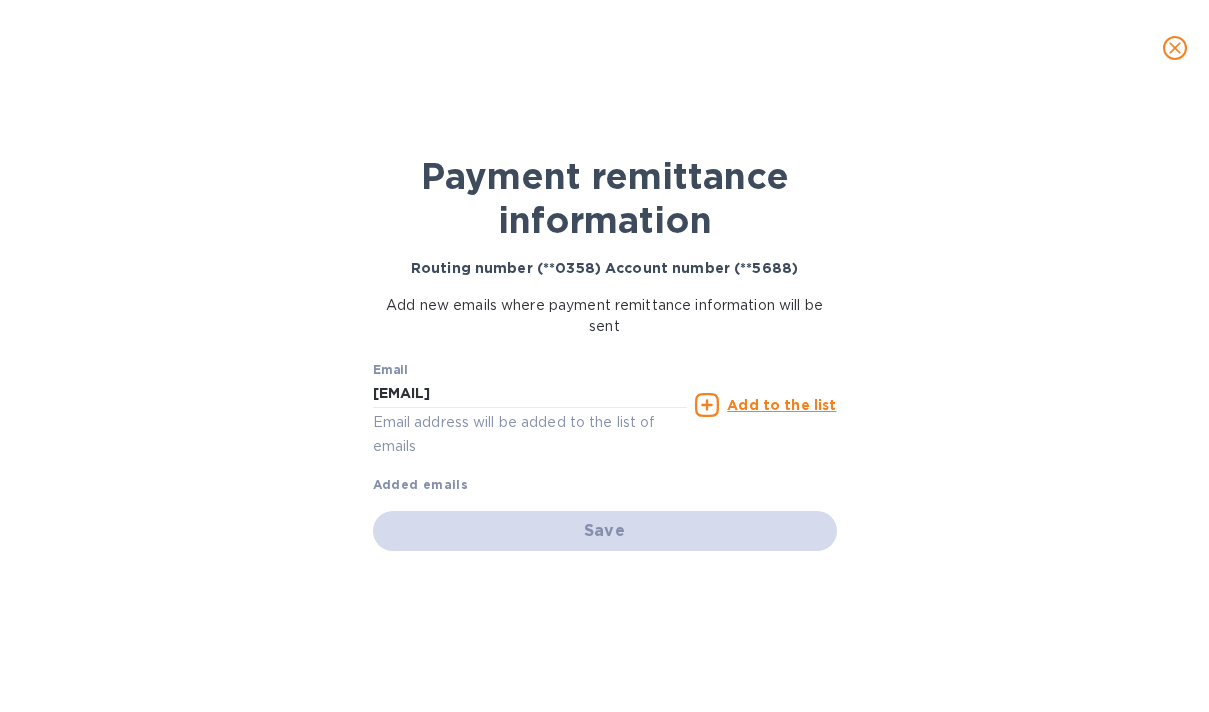 click on "Add to the list" at bounding box center (781, 405) 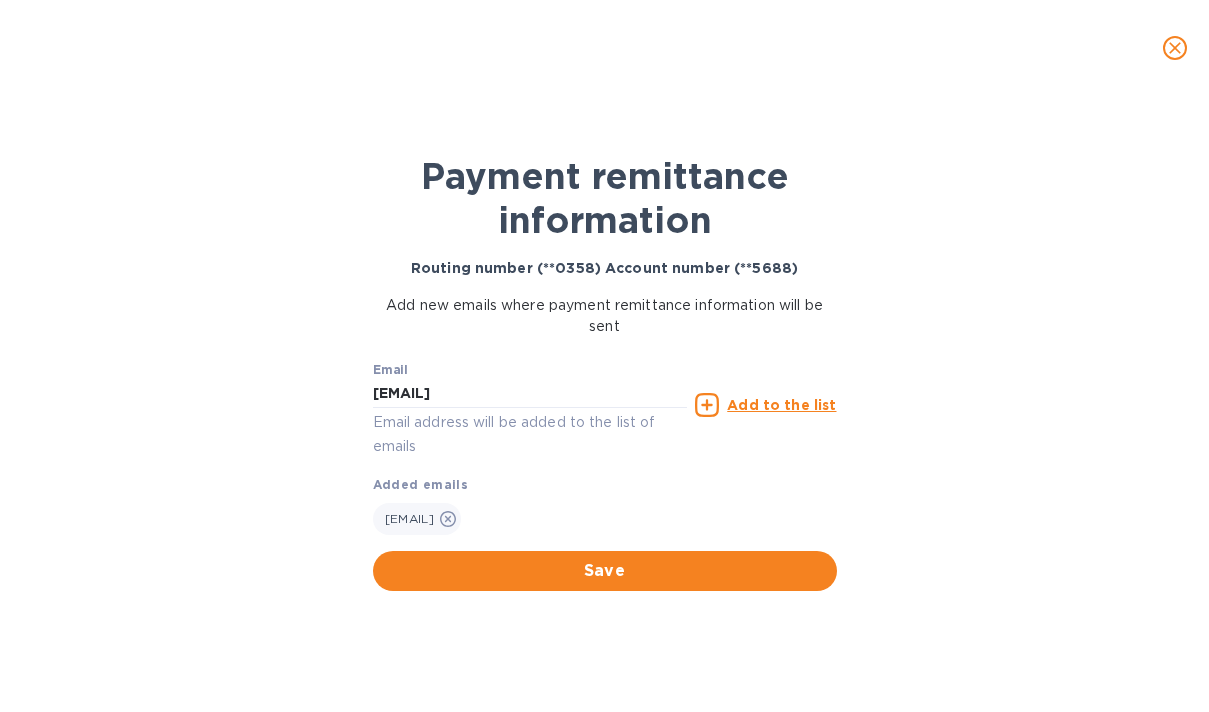 type 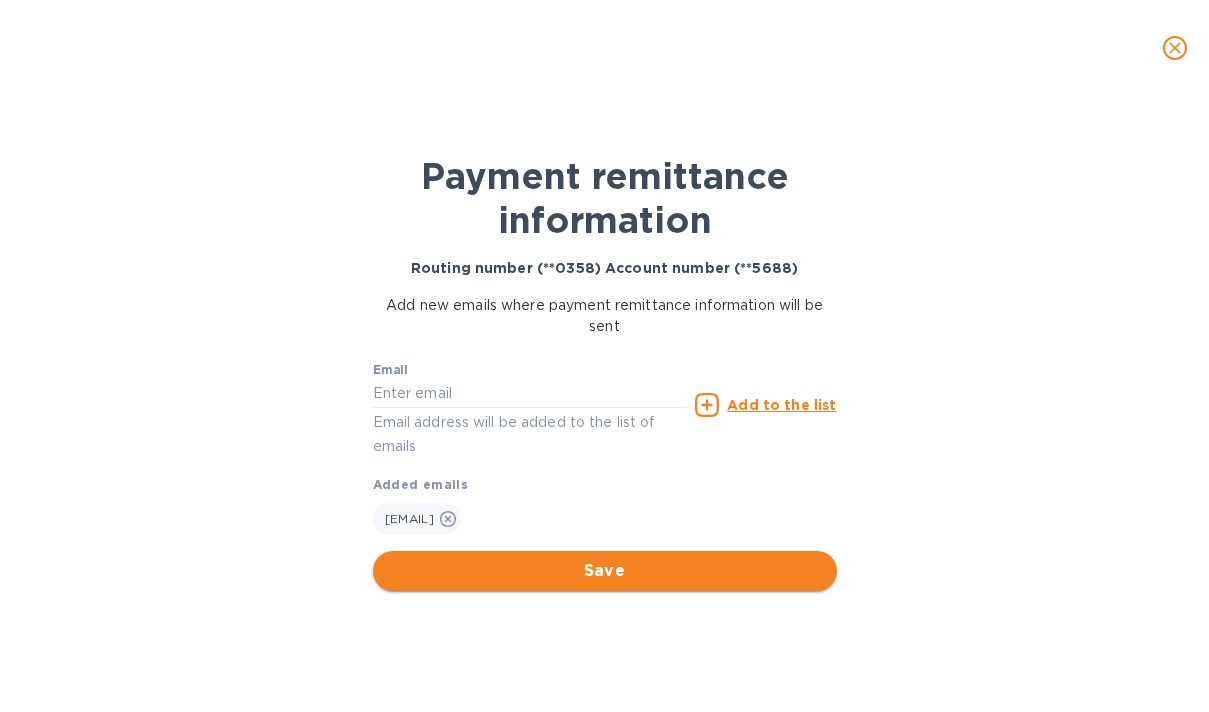 click on "Save" at bounding box center (605, 571) 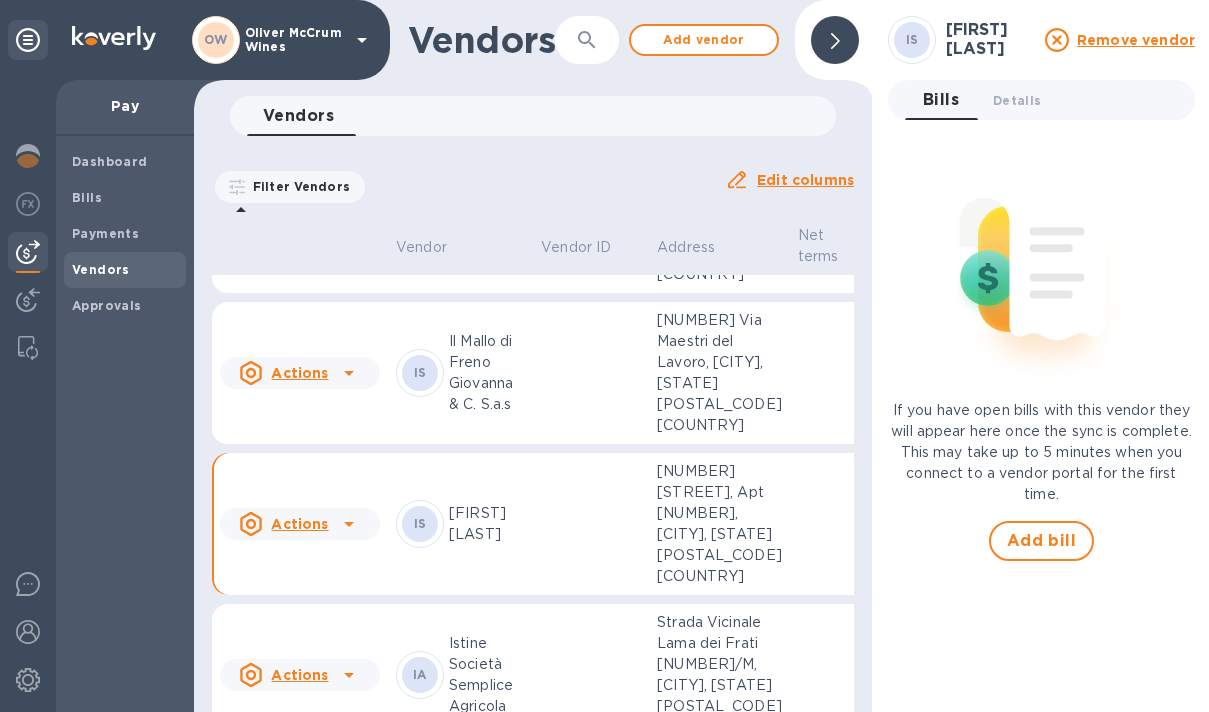 scroll, scrollTop: 8128, scrollLeft: 0, axis: vertical 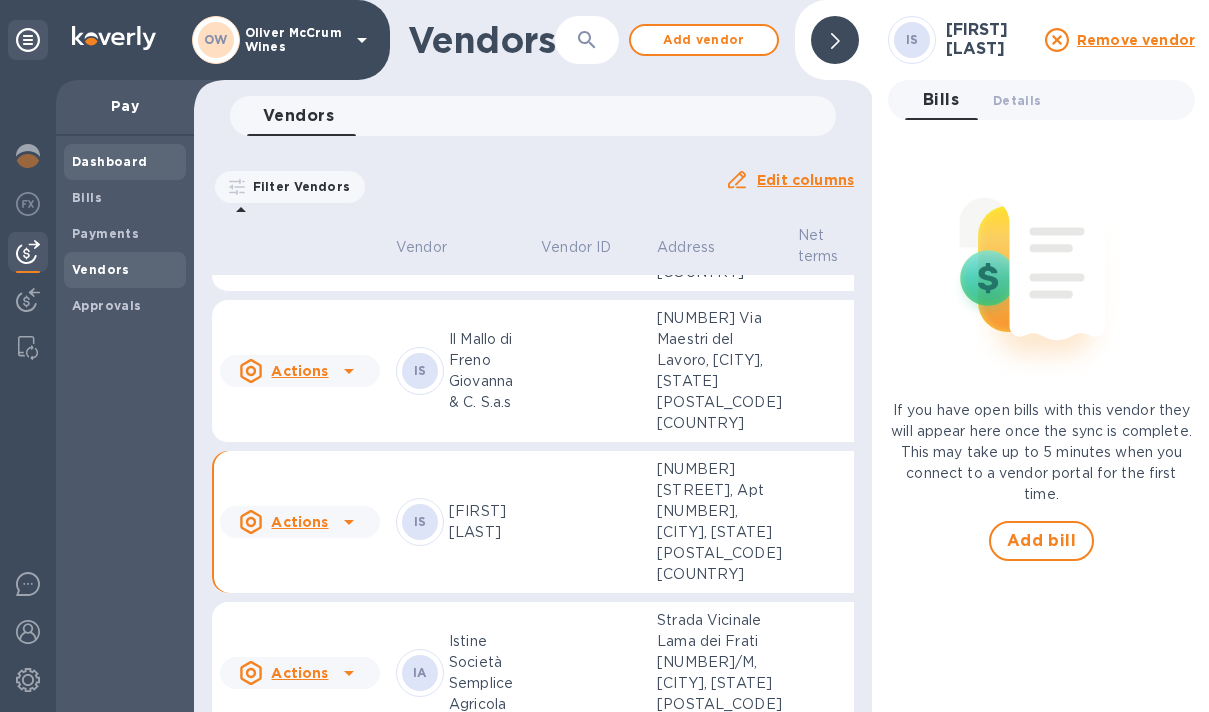 click on "Dashboard" at bounding box center (110, 162) 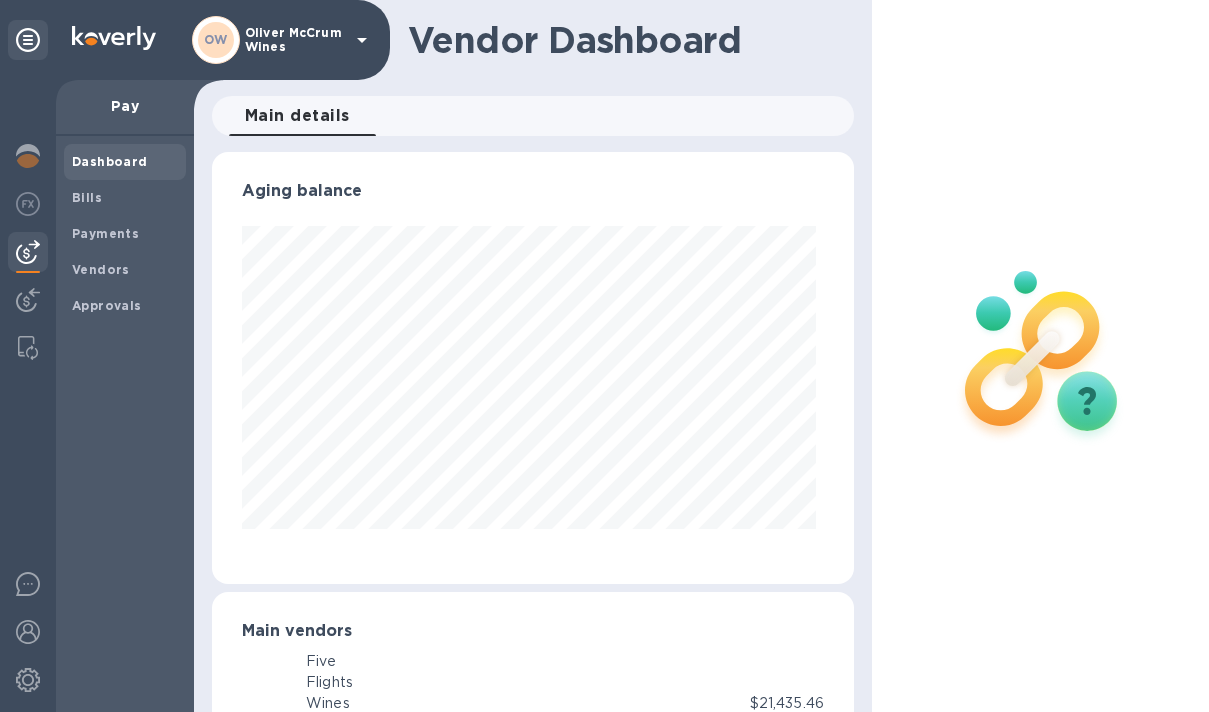 scroll, scrollTop: 999568, scrollLeft: 999366, axis: both 